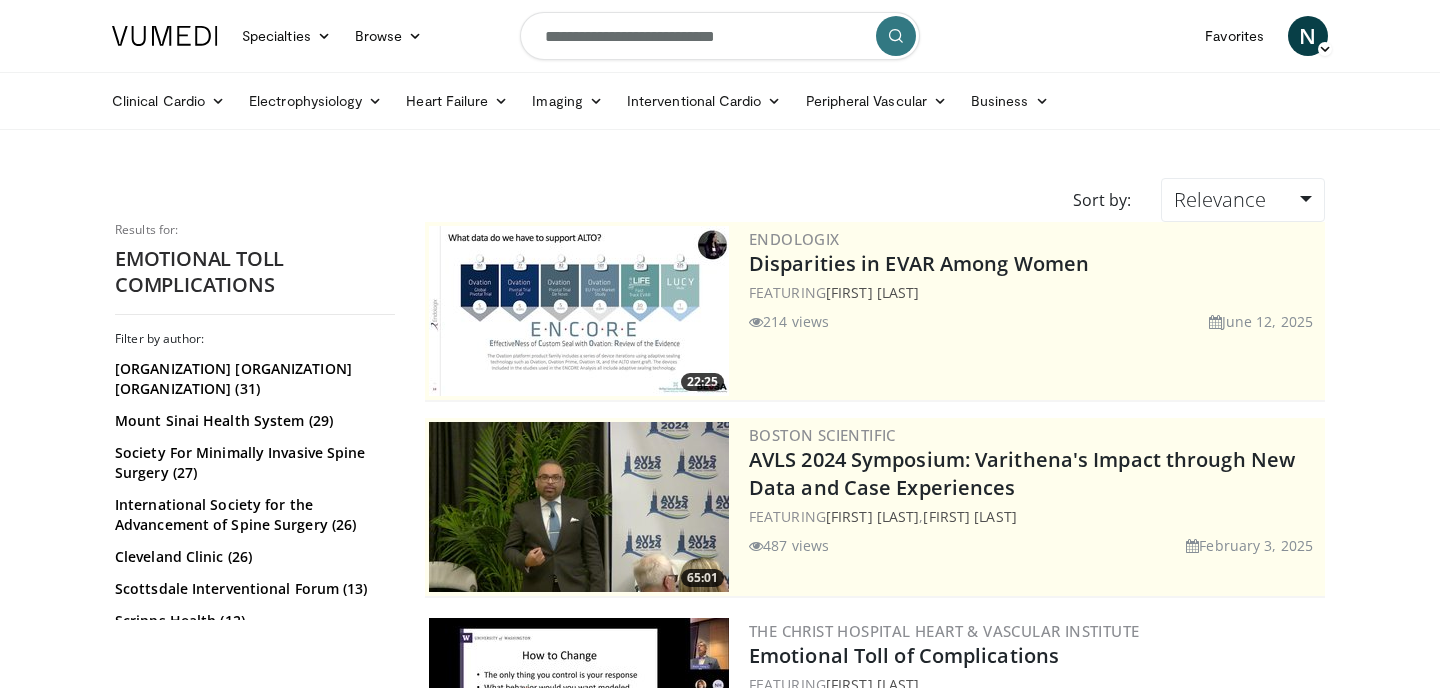scroll, scrollTop: 0, scrollLeft: 0, axis: both 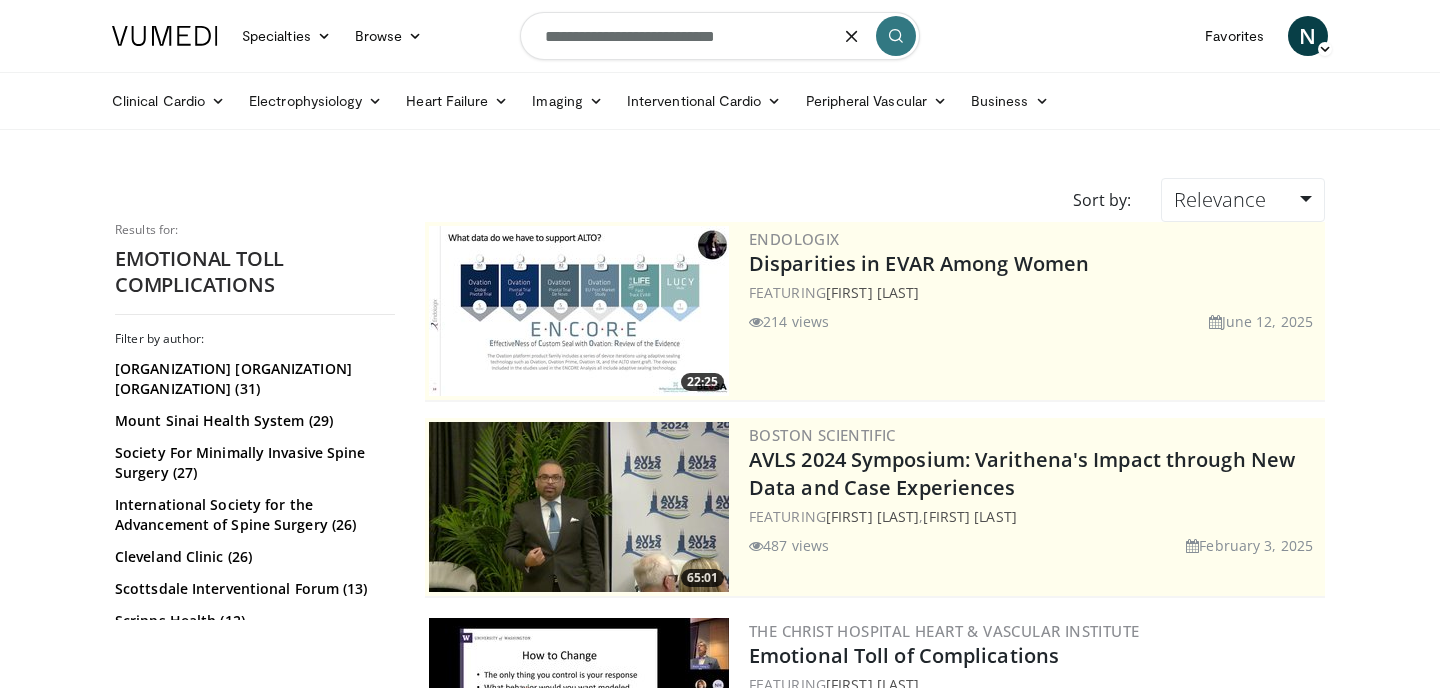 drag, startPoint x: 829, startPoint y: 35, endPoint x: 306, endPoint y: -49, distance: 529.70276 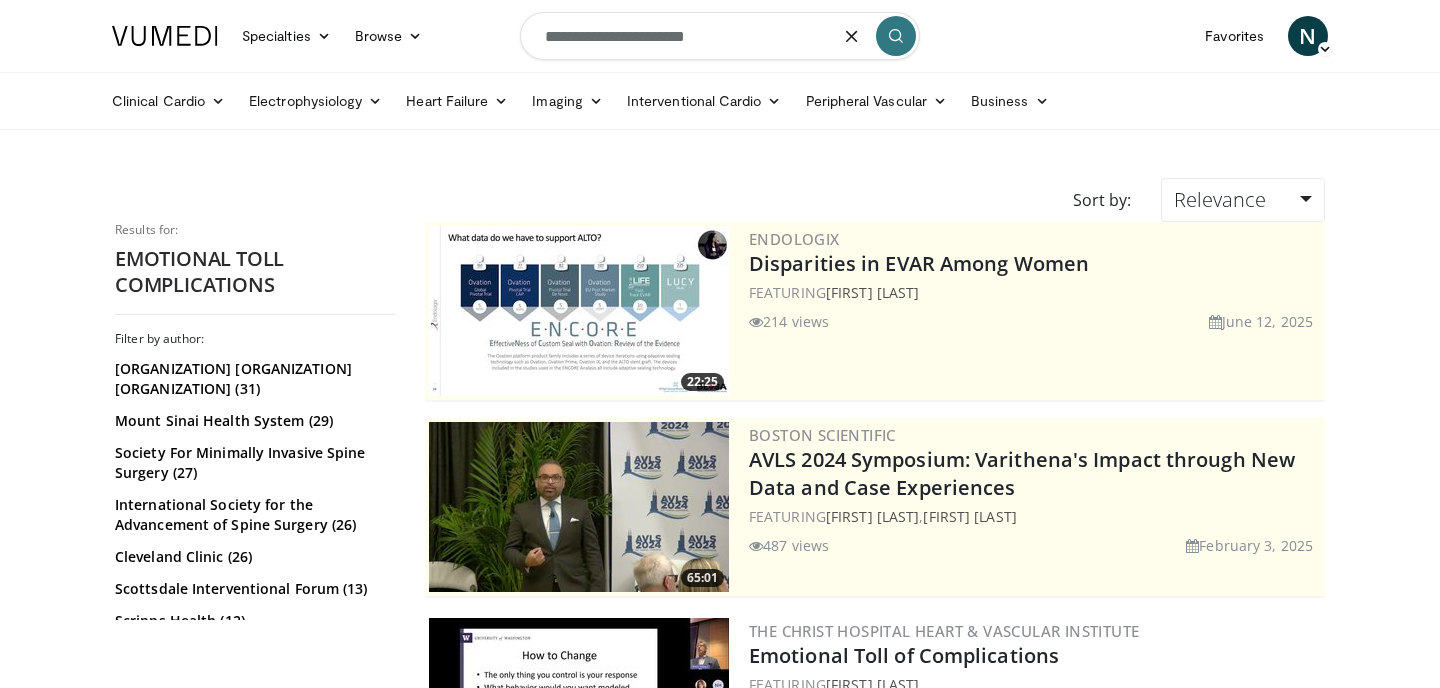 type on "**********" 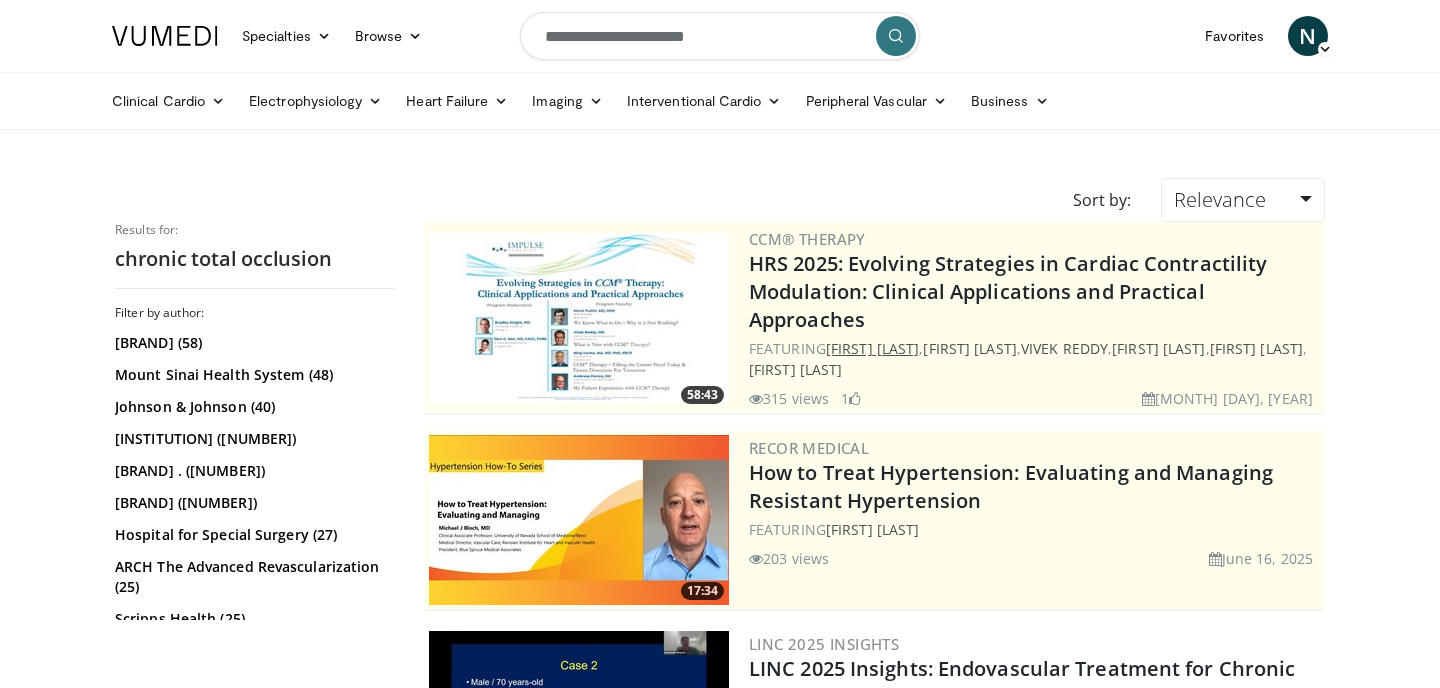 scroll, scrollTop: 4, scrollLeft: 0, axis: vertical 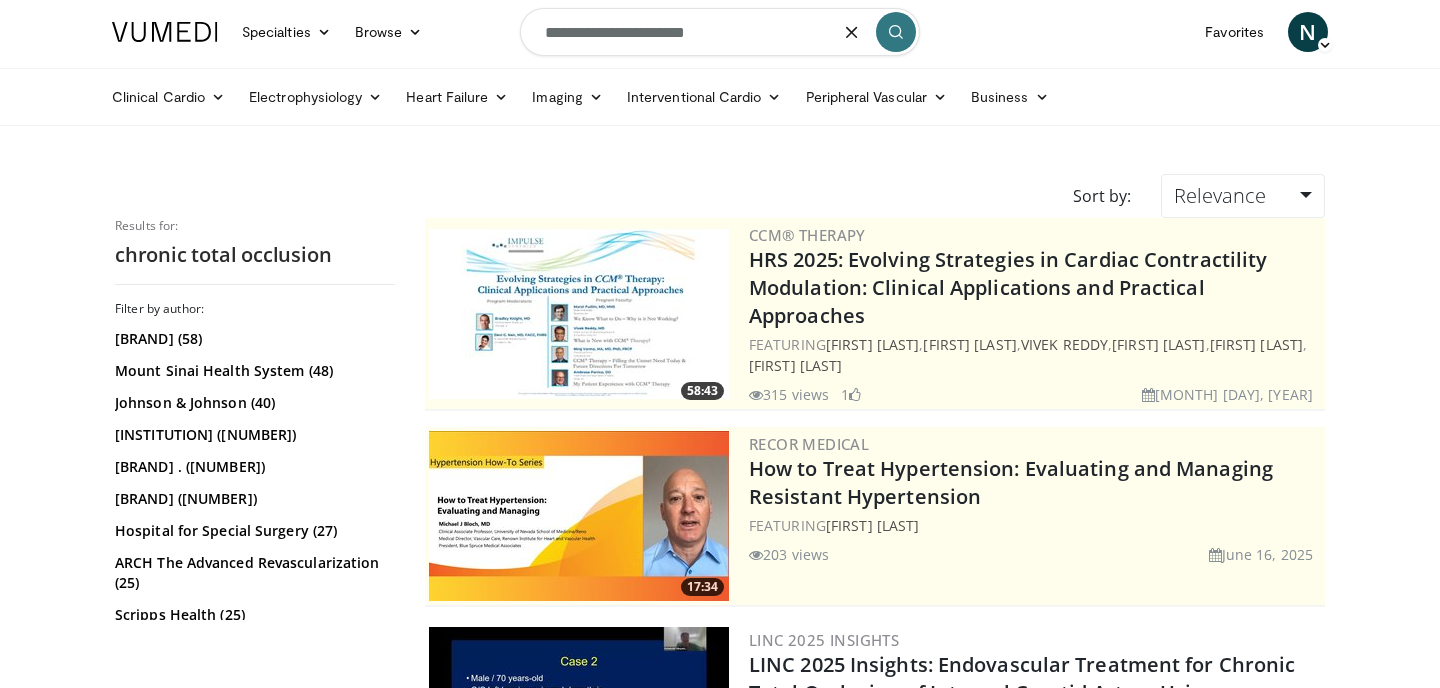 click on "**********" at bounding box center (720, 32) 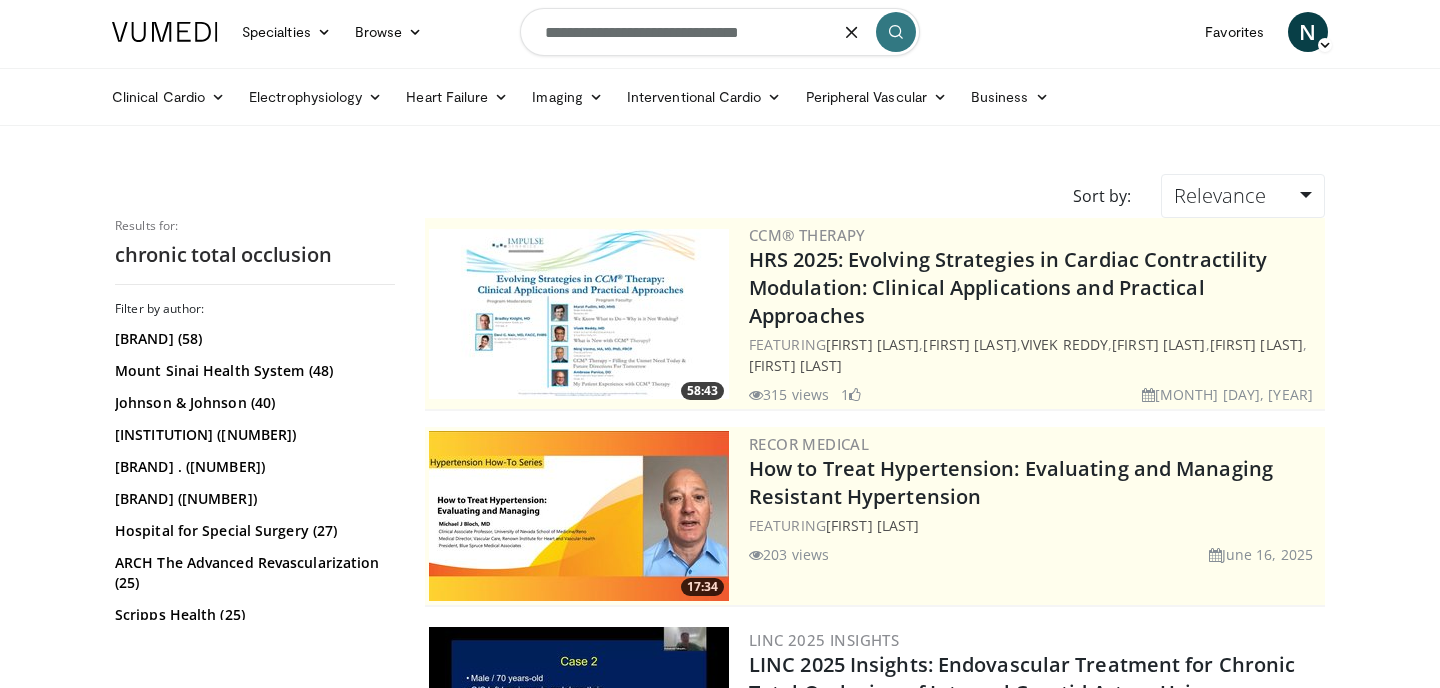 type on "**********" 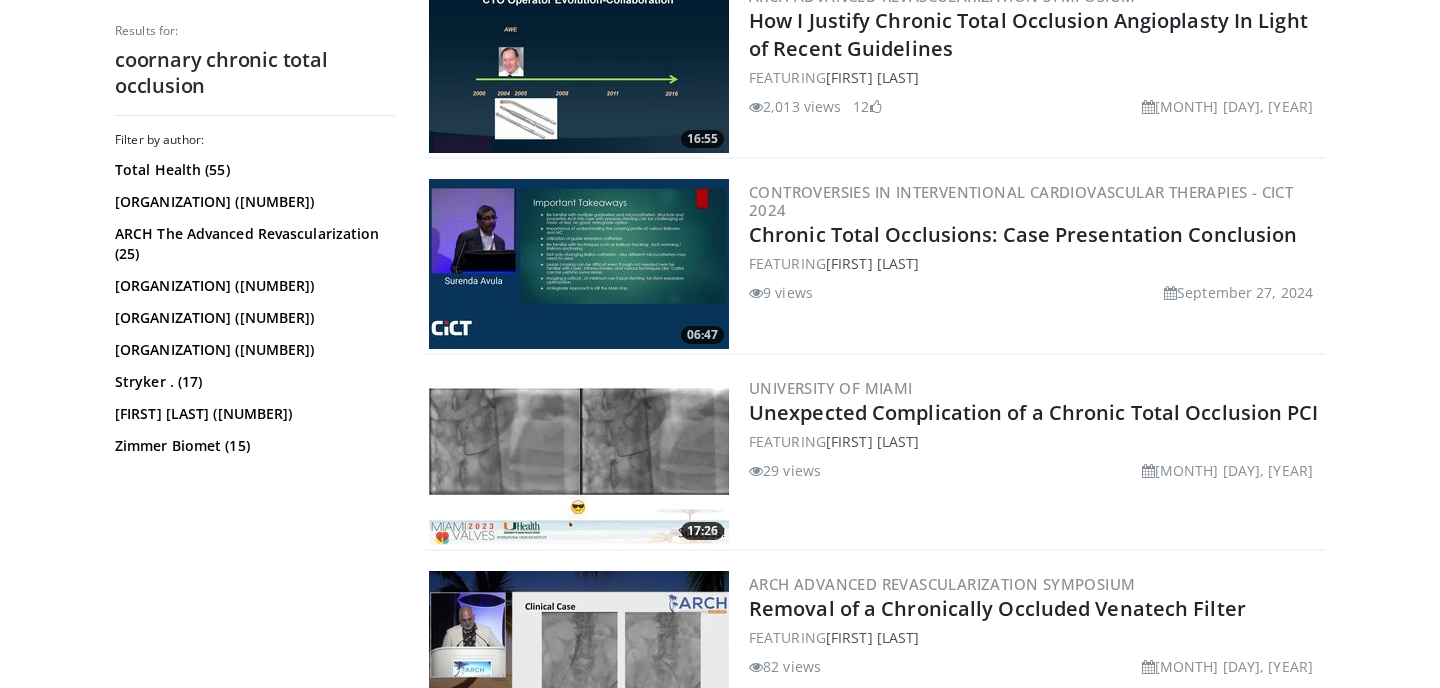 scroll, scrollTop: 1692, scrollLeft: 0, axis: vertical 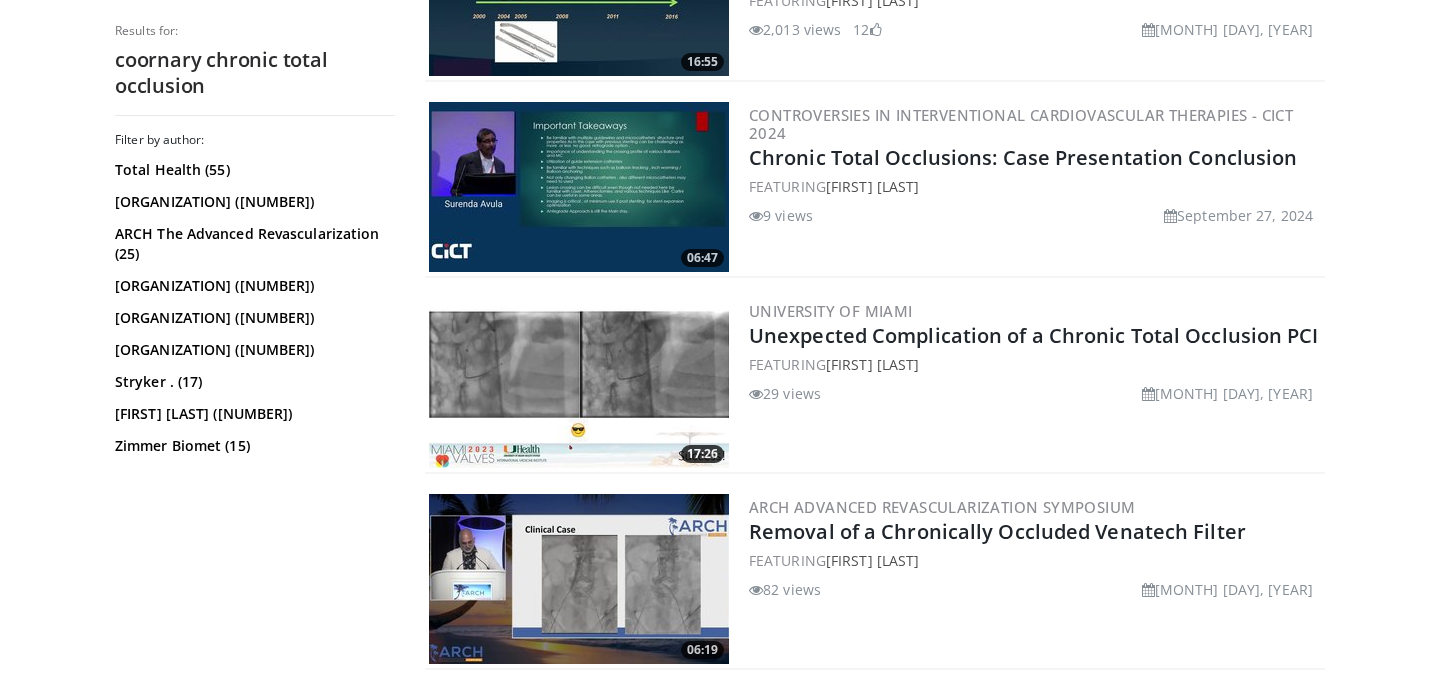click at bounding box center (579, 383) 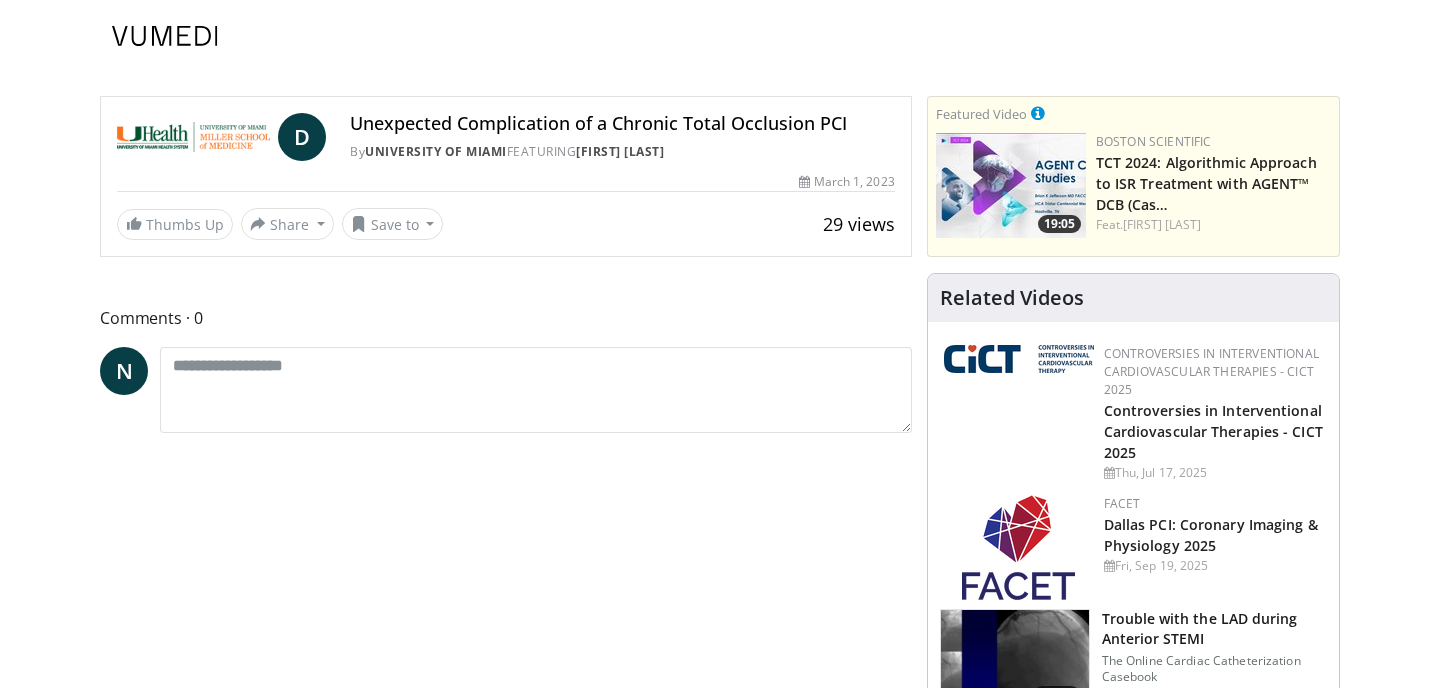 scroll, scrollTop: 0, scrollLeft: 0, axis: both 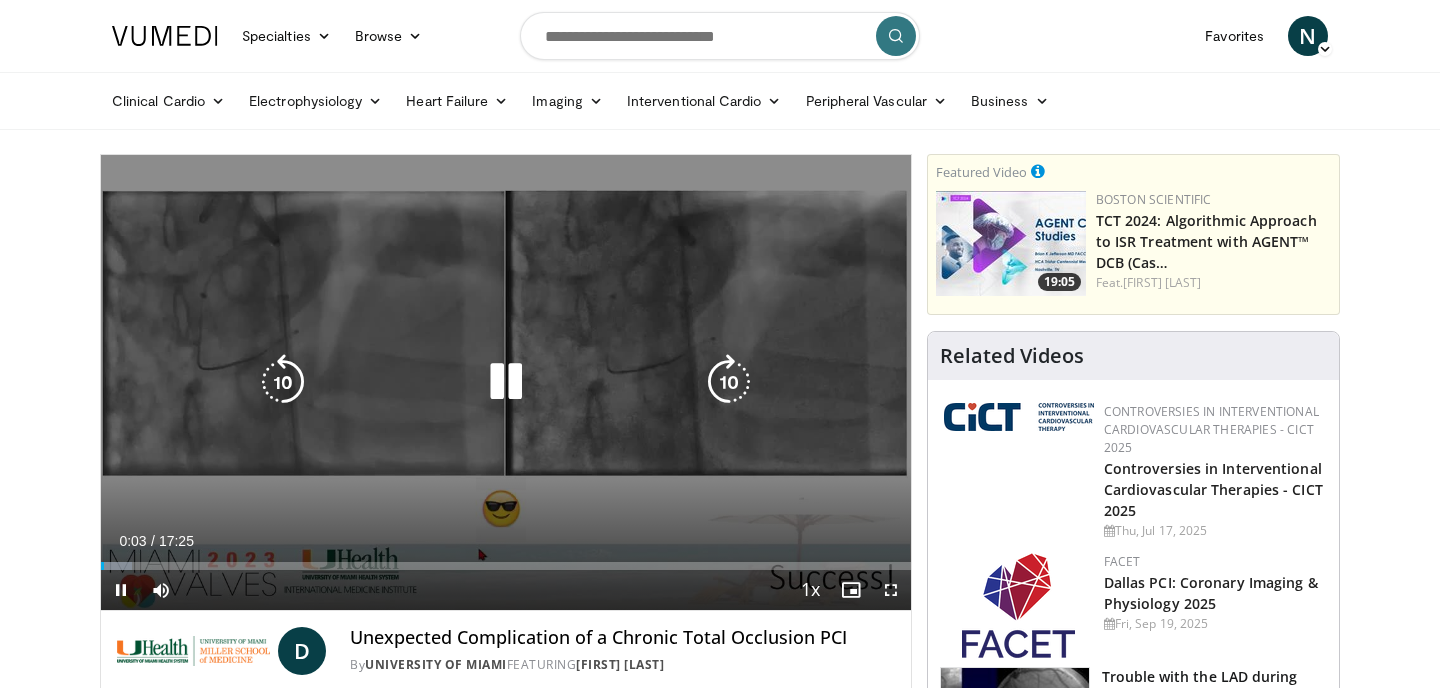 click at bounding box center [506, 382] 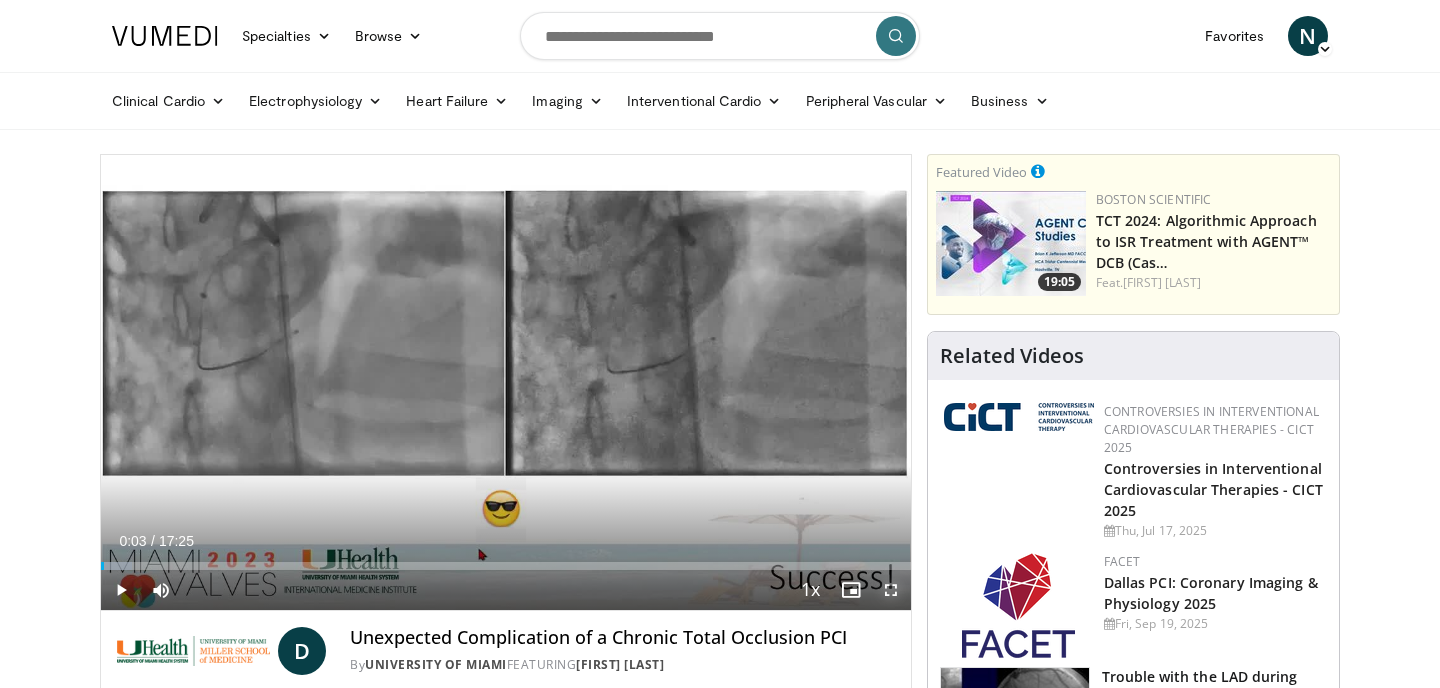 click at bounding box center (891, 590) 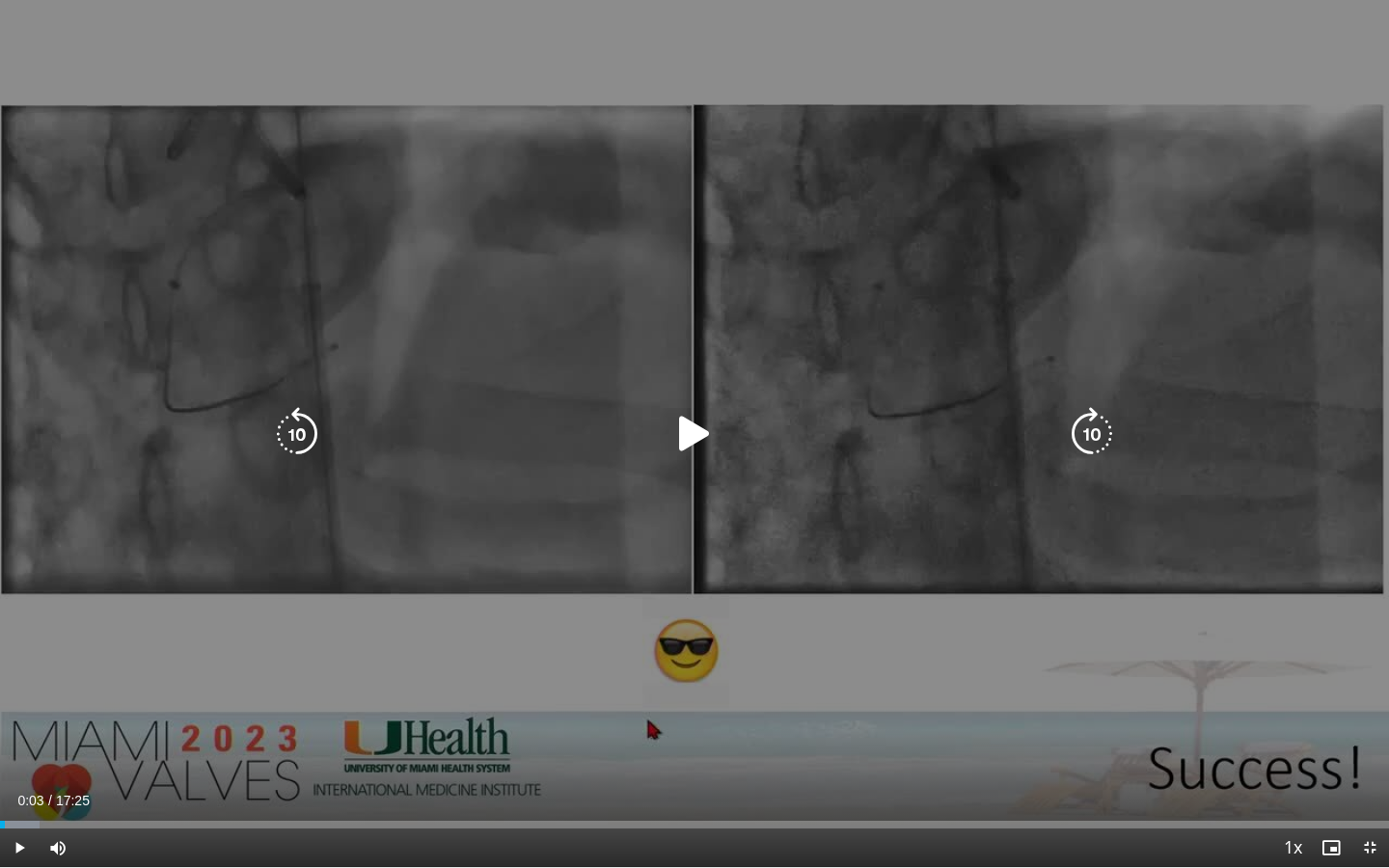 click at bounding box center (694, 434) 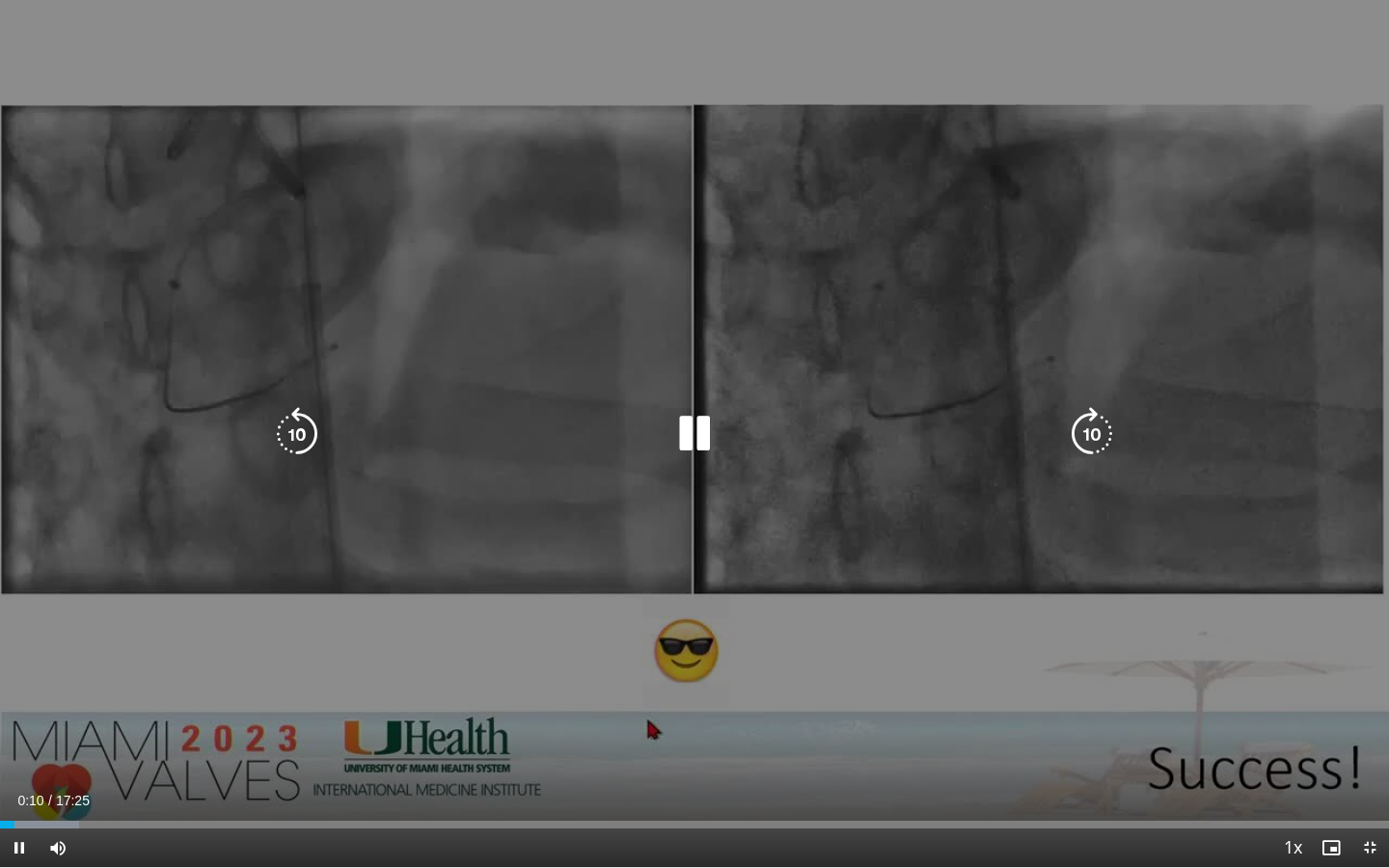 click on "10 seconds
Tap to unmute" at bounding box center [694, 433] 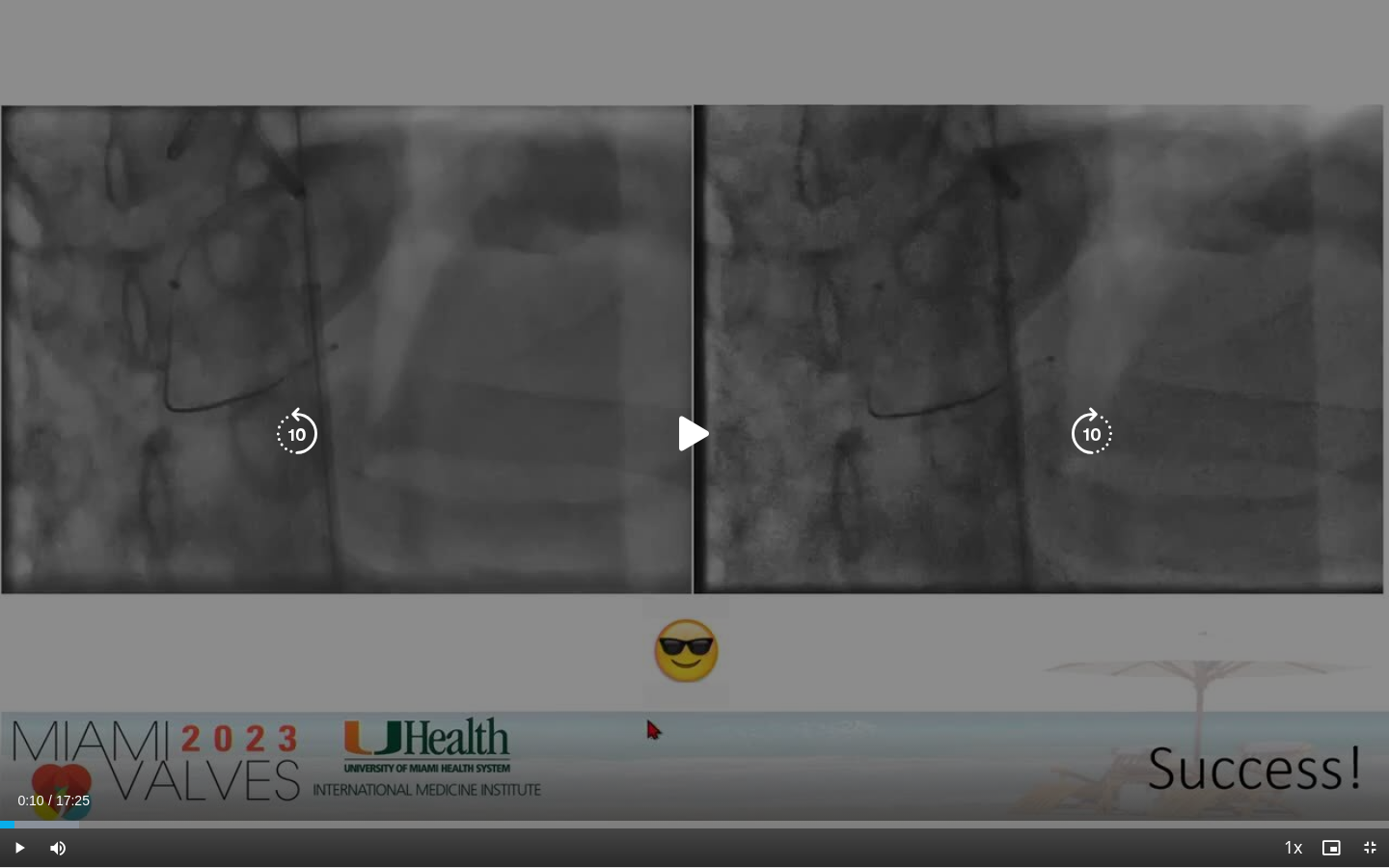 click at bounding box center (1092, 434) 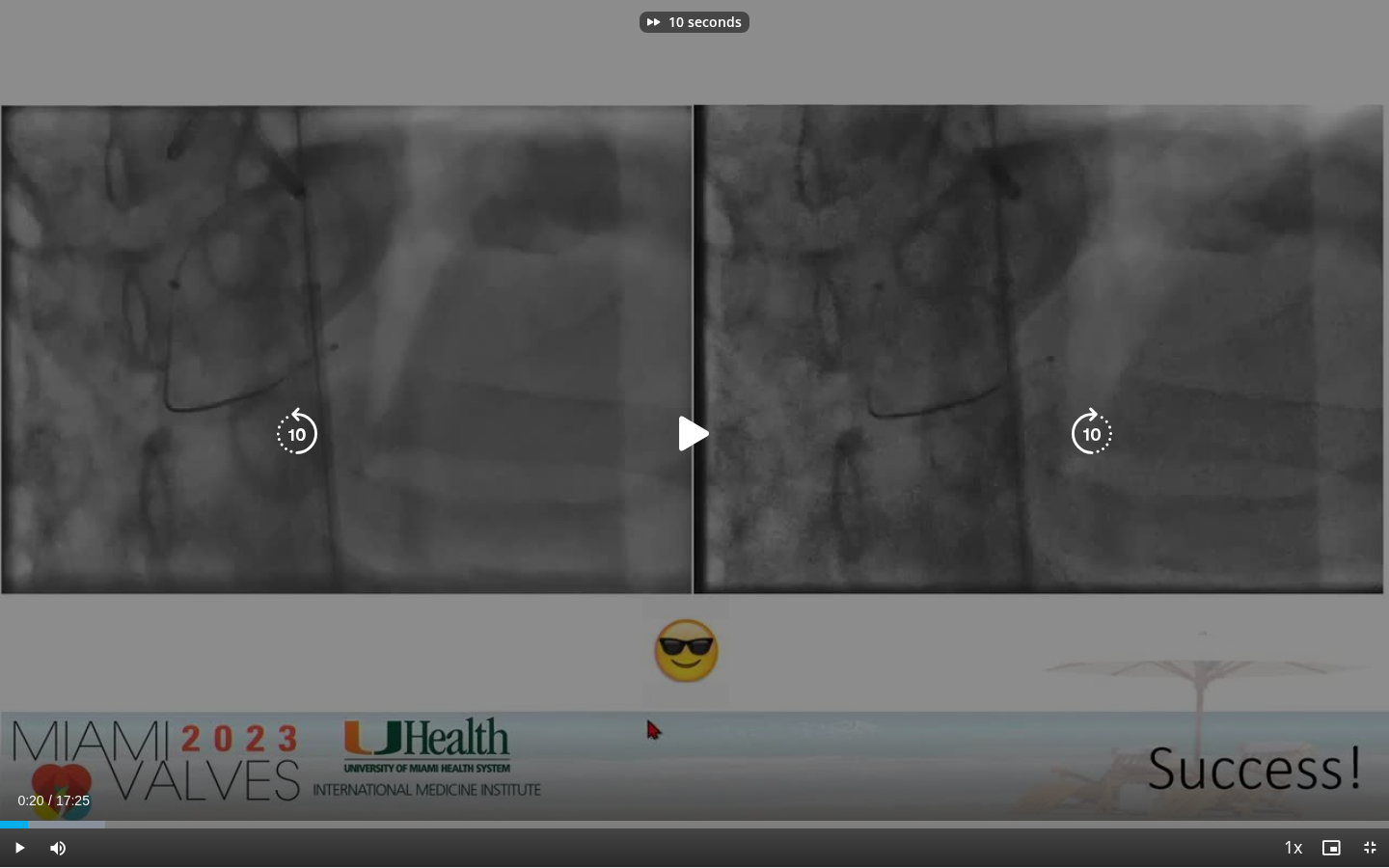 click at bounding box center [694, 434] 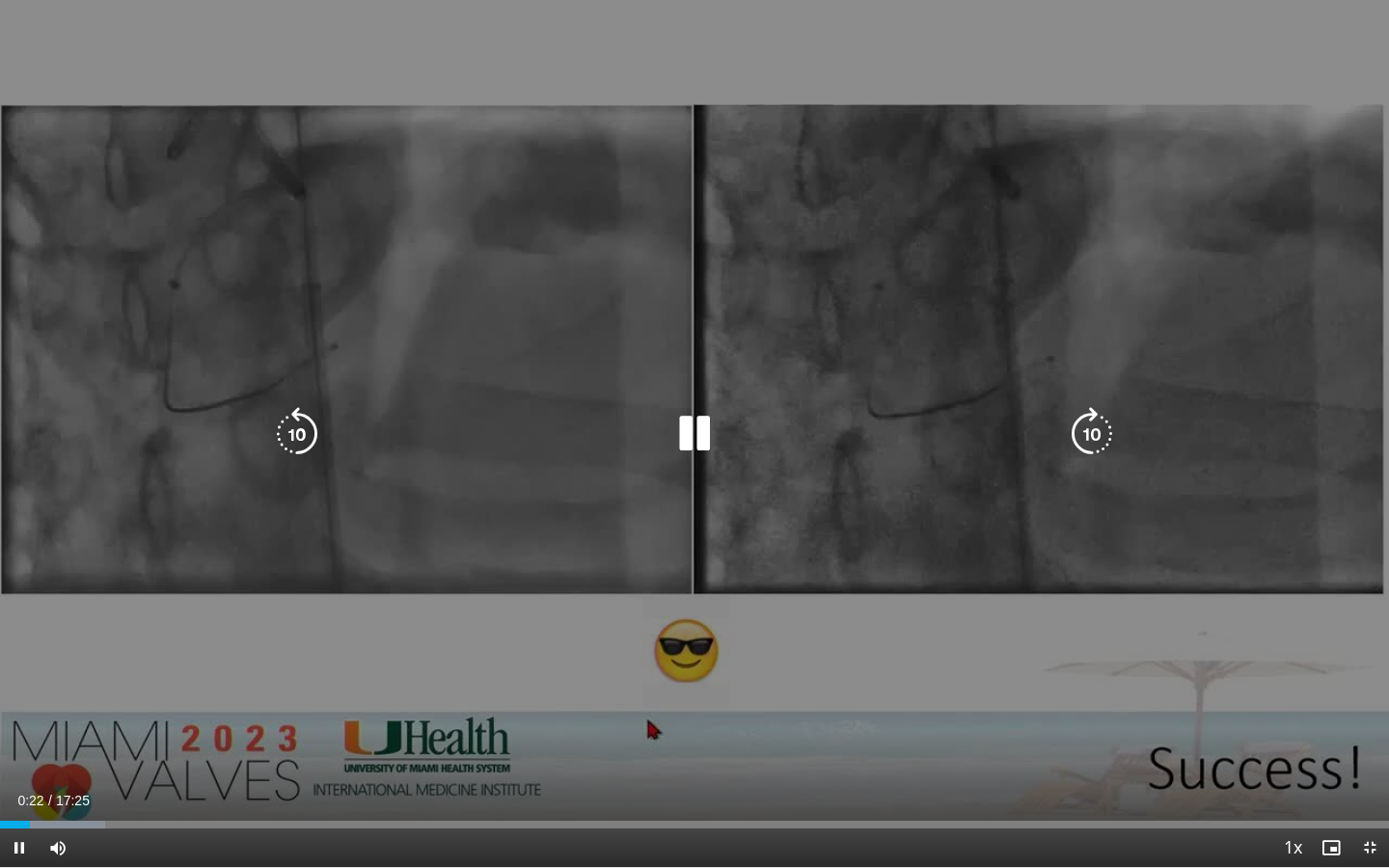 click at bounding box center (1092, 434) 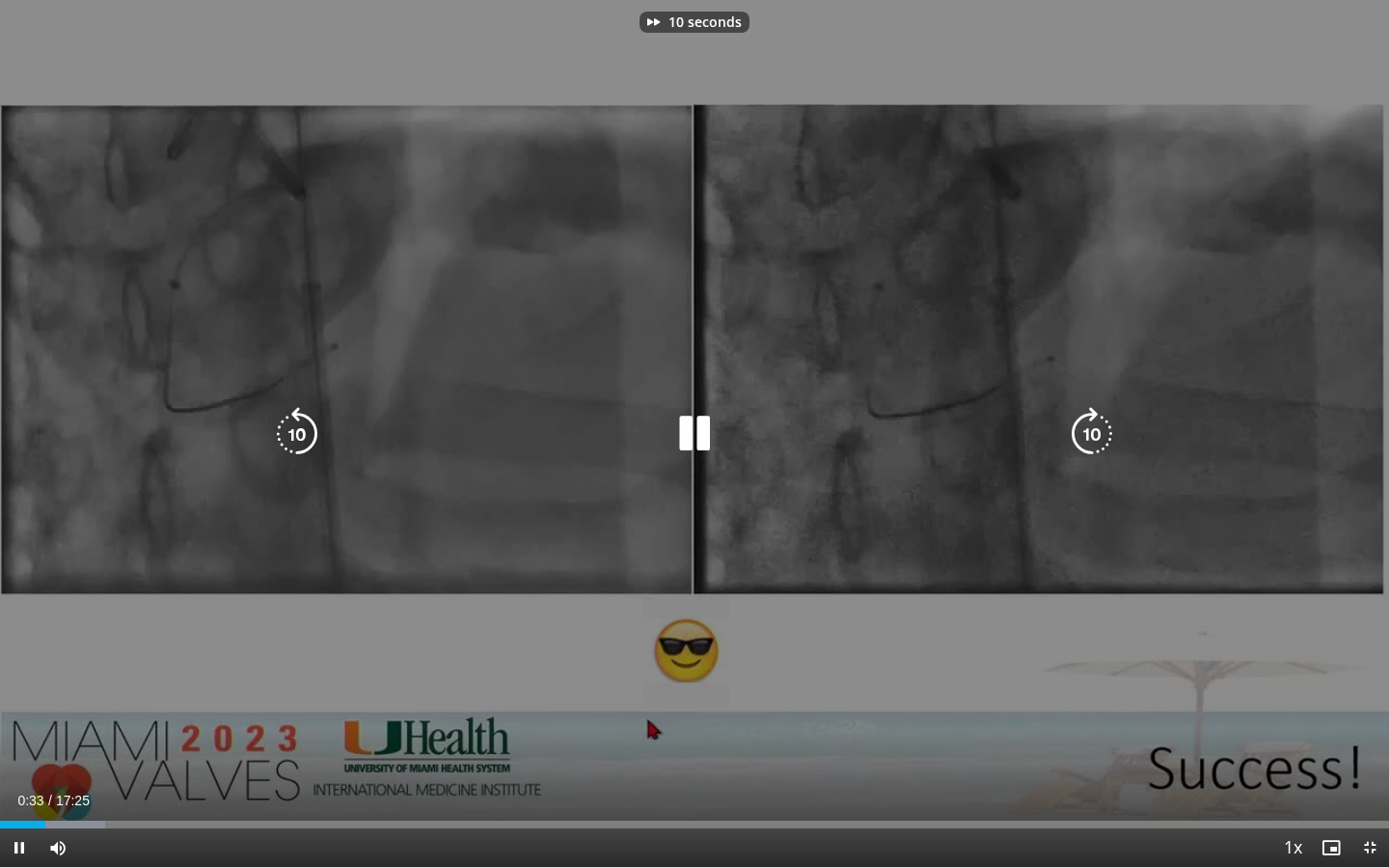 click at bounding box center (1092, 434) 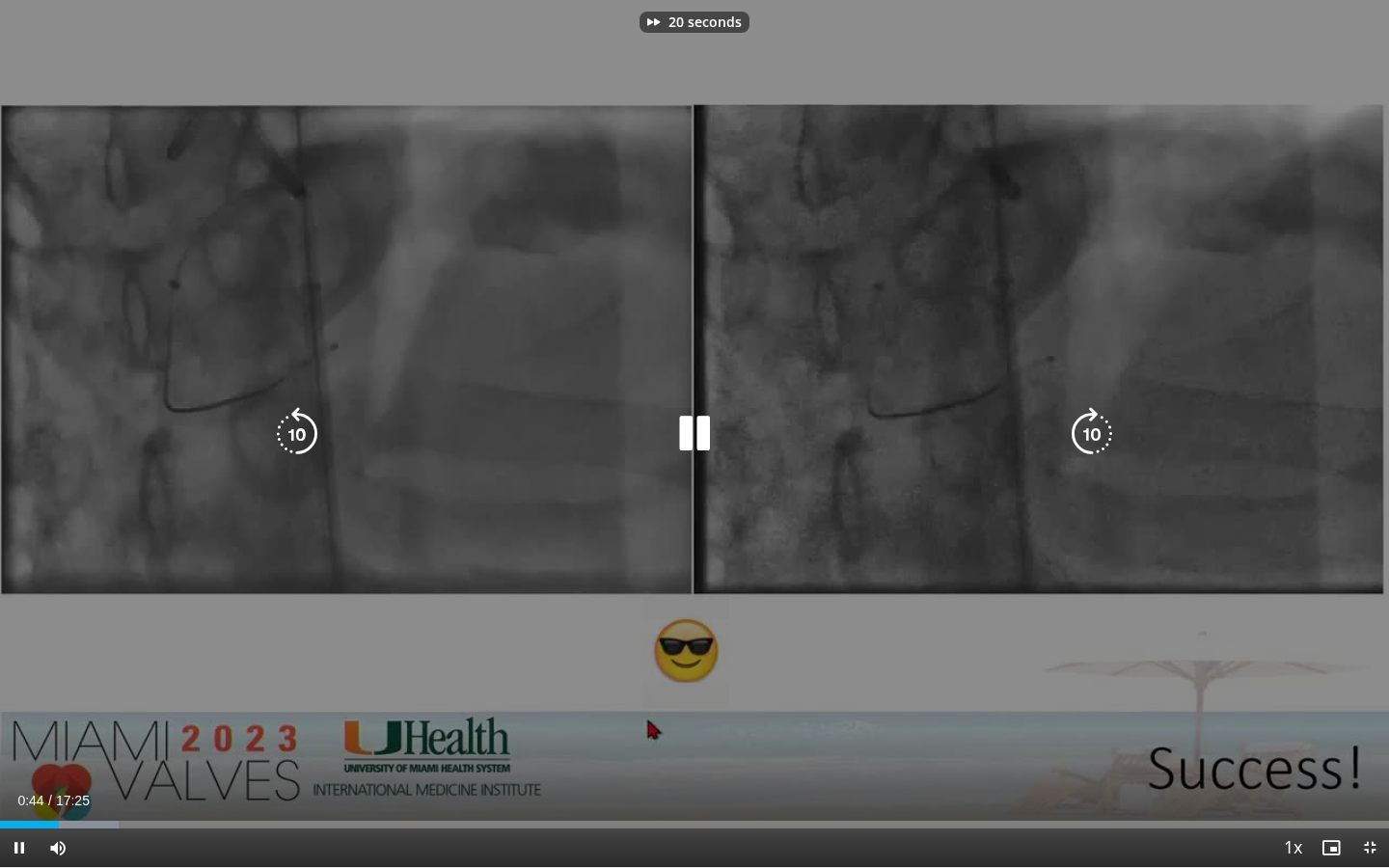 click at bounding box center [1092, 434] 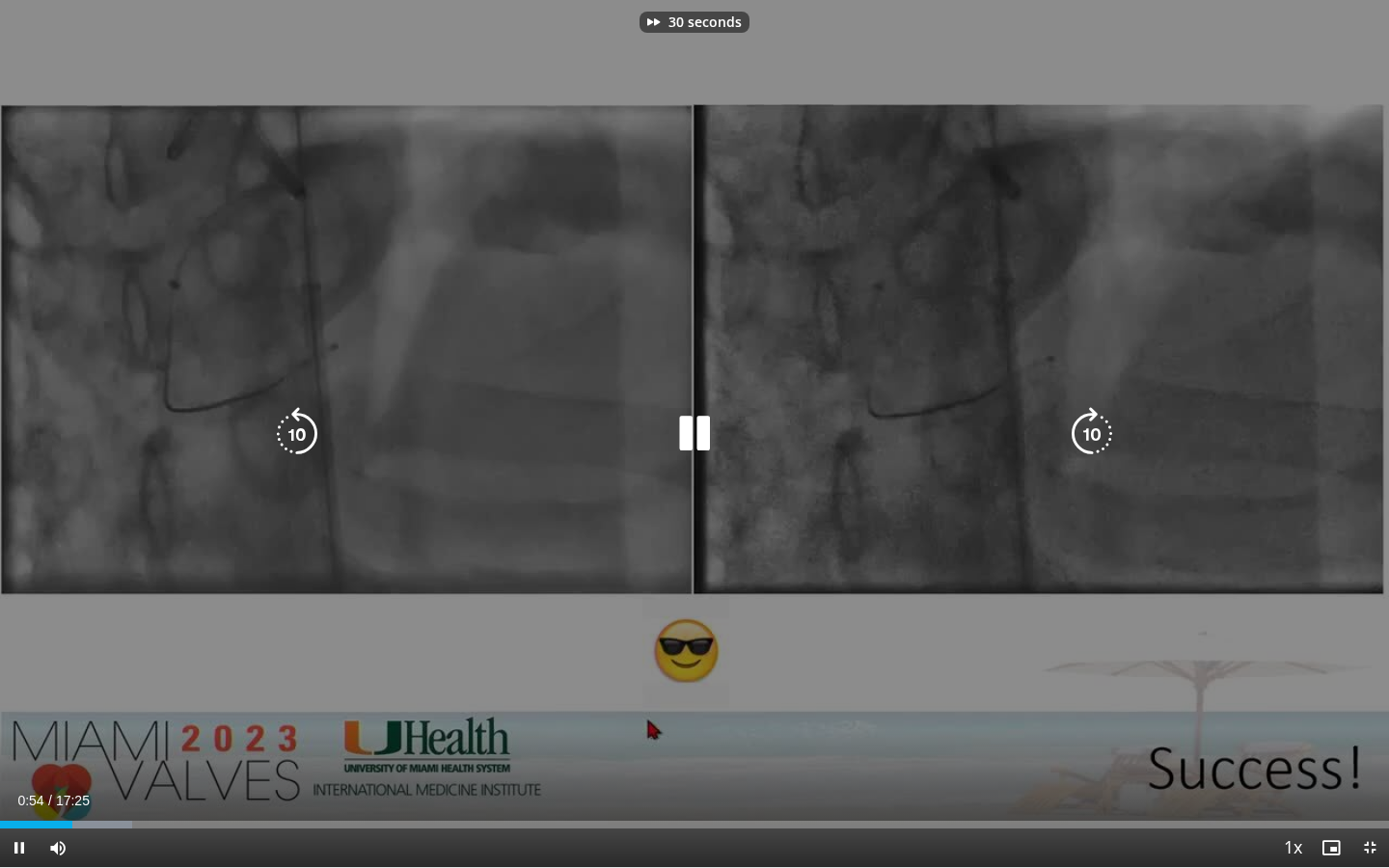 click at bounding box center (1092, 434) 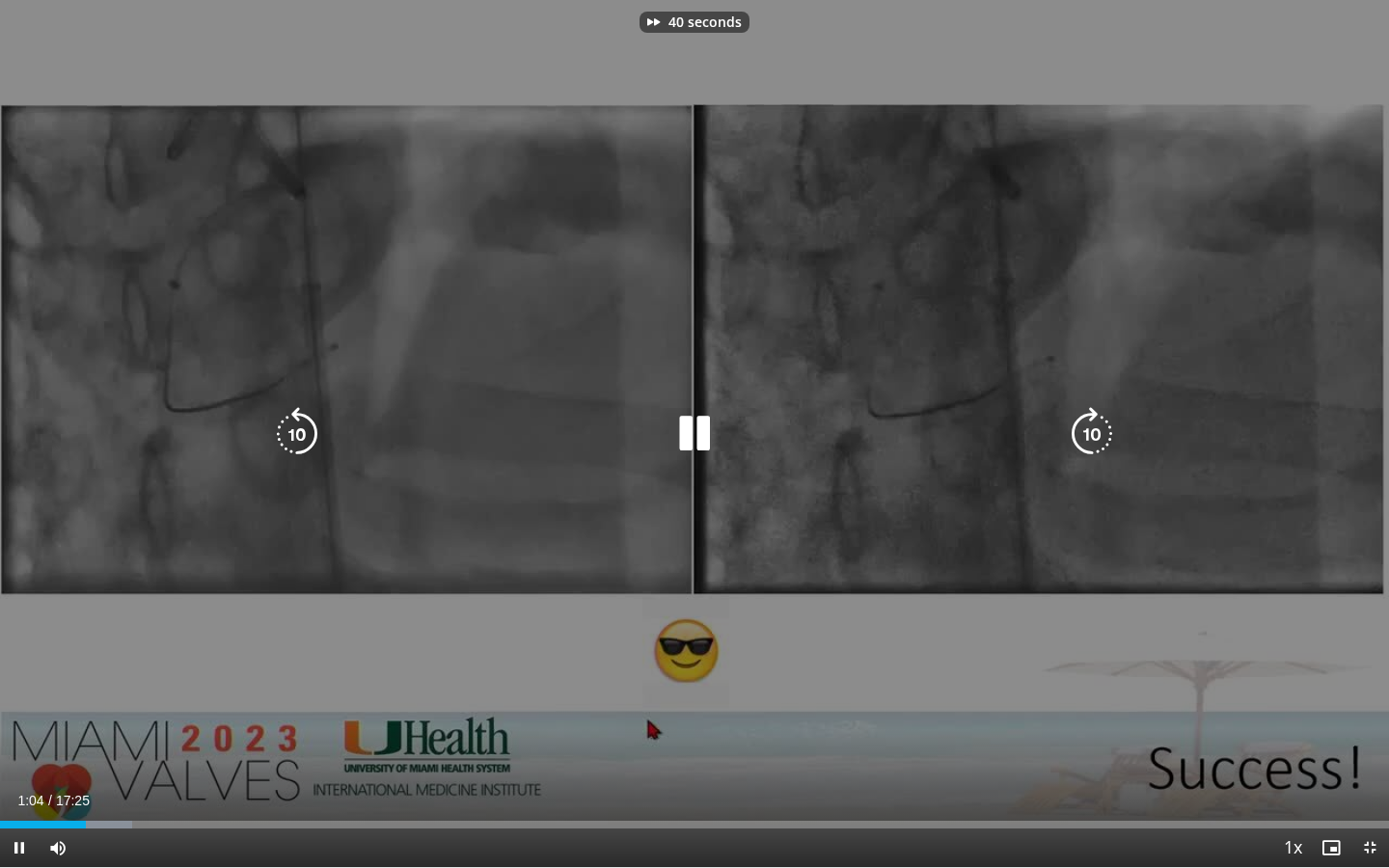 click at bounding box center [1092, 434] 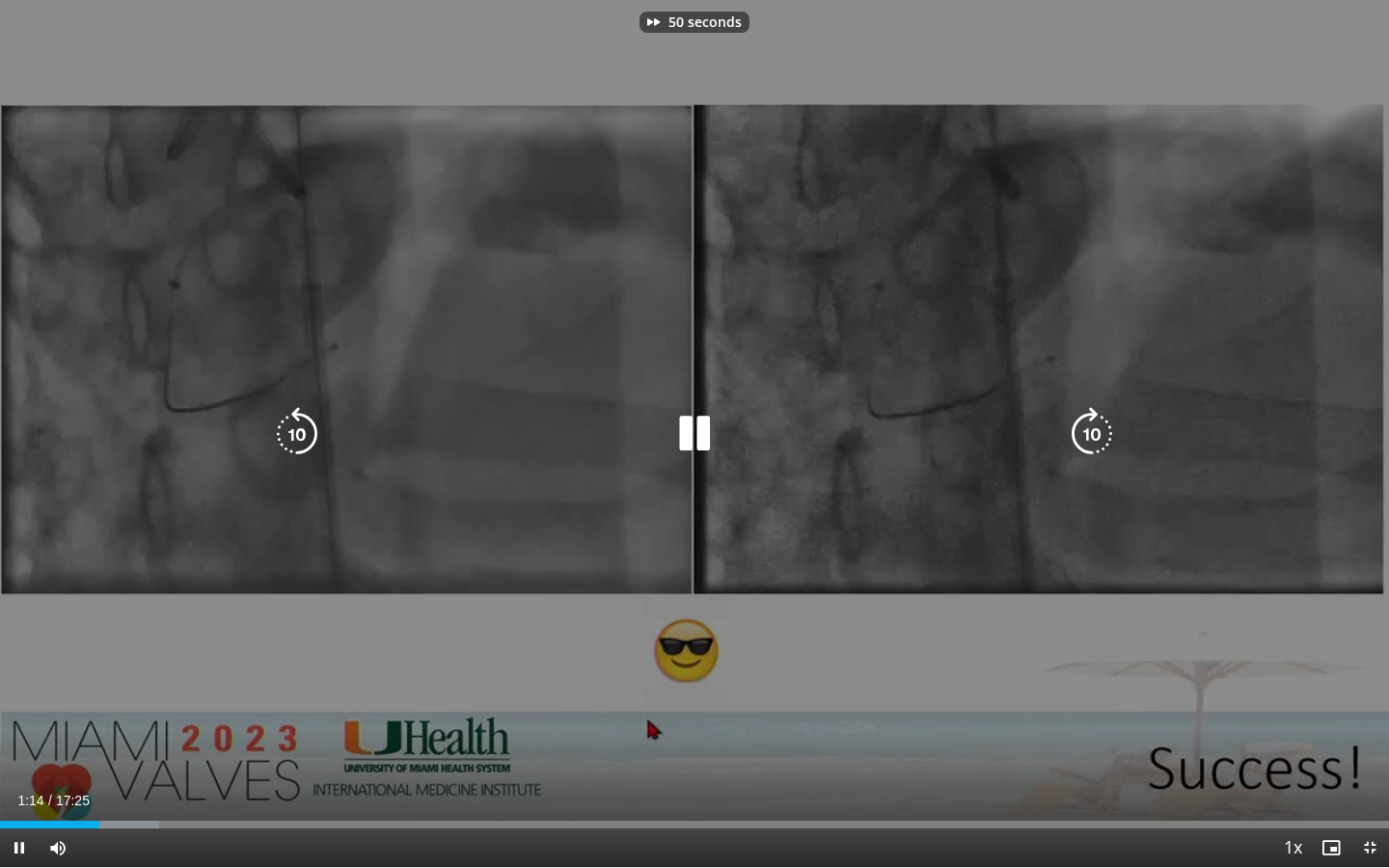 click at bounding box center (1092, 434) 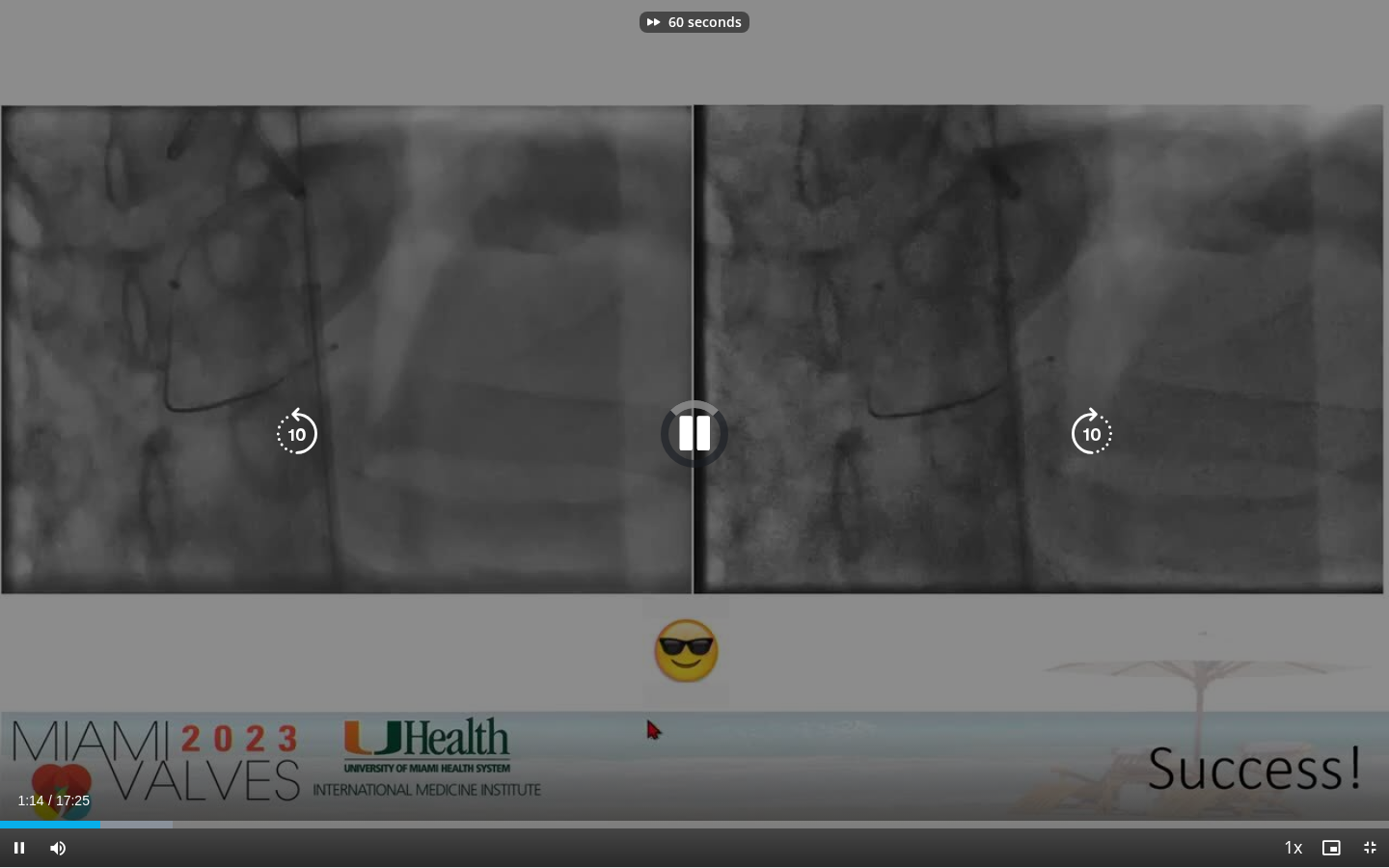 click at bounding box center (1092, 434) 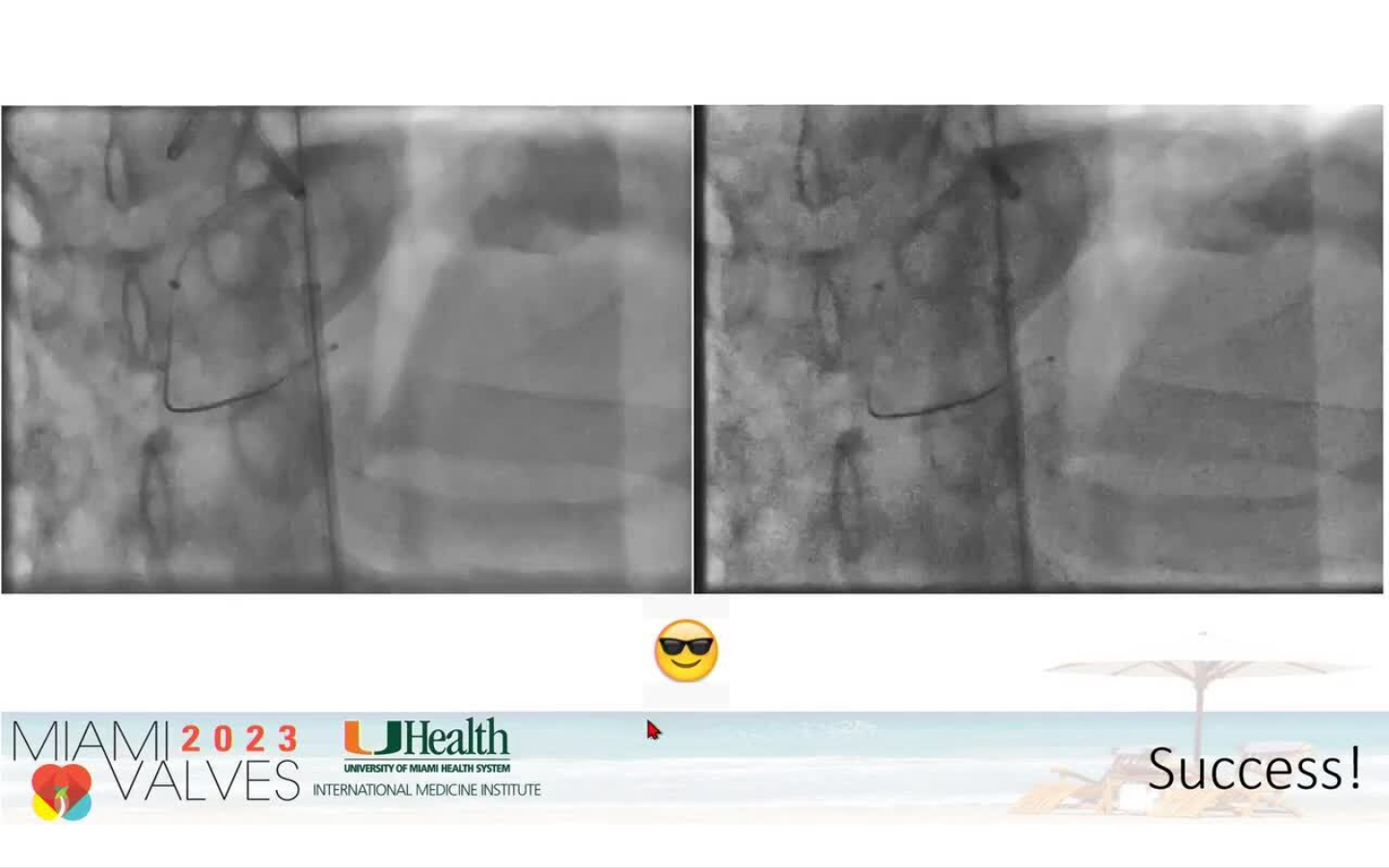 type 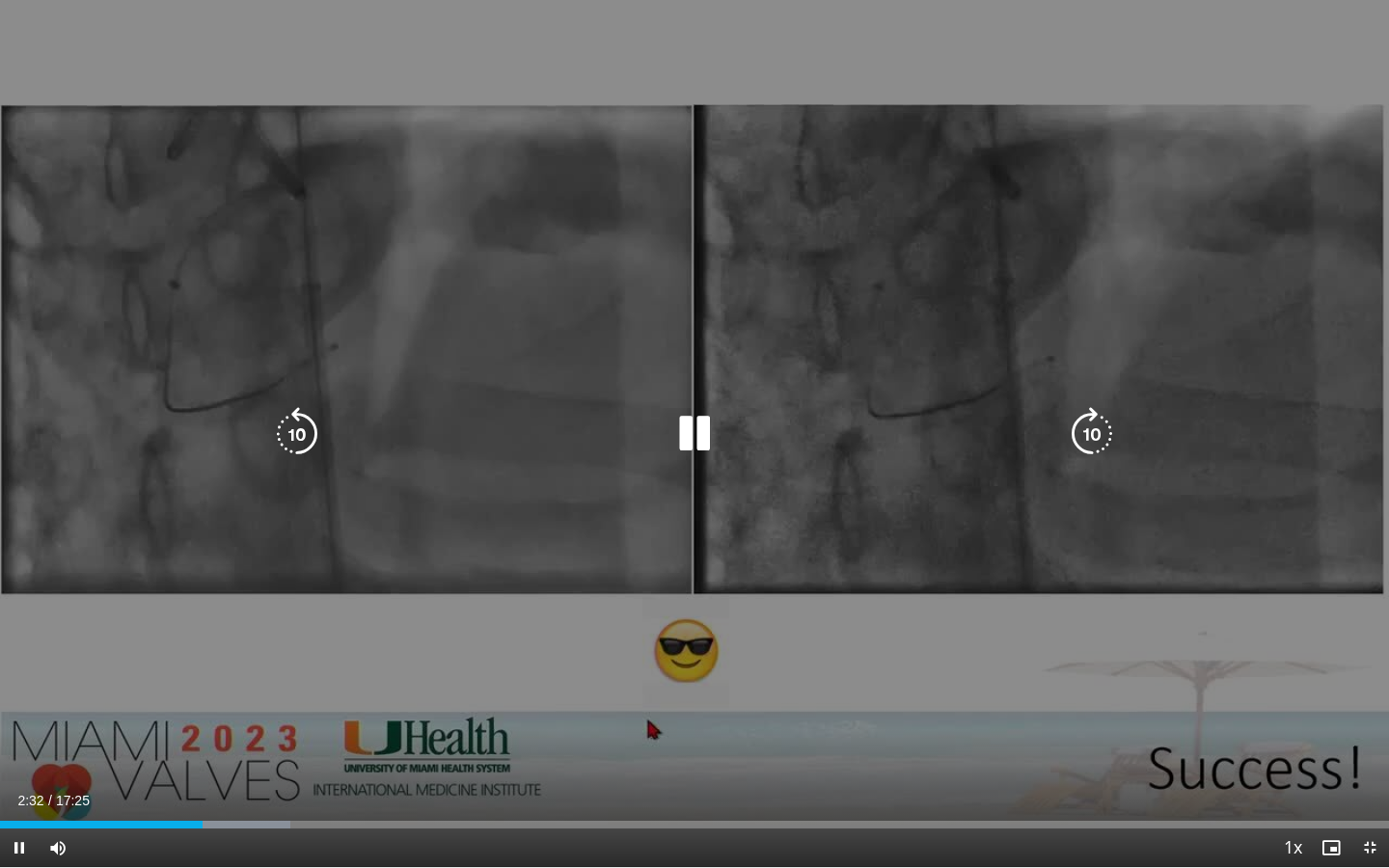 click at bounding box center (1092, 434) 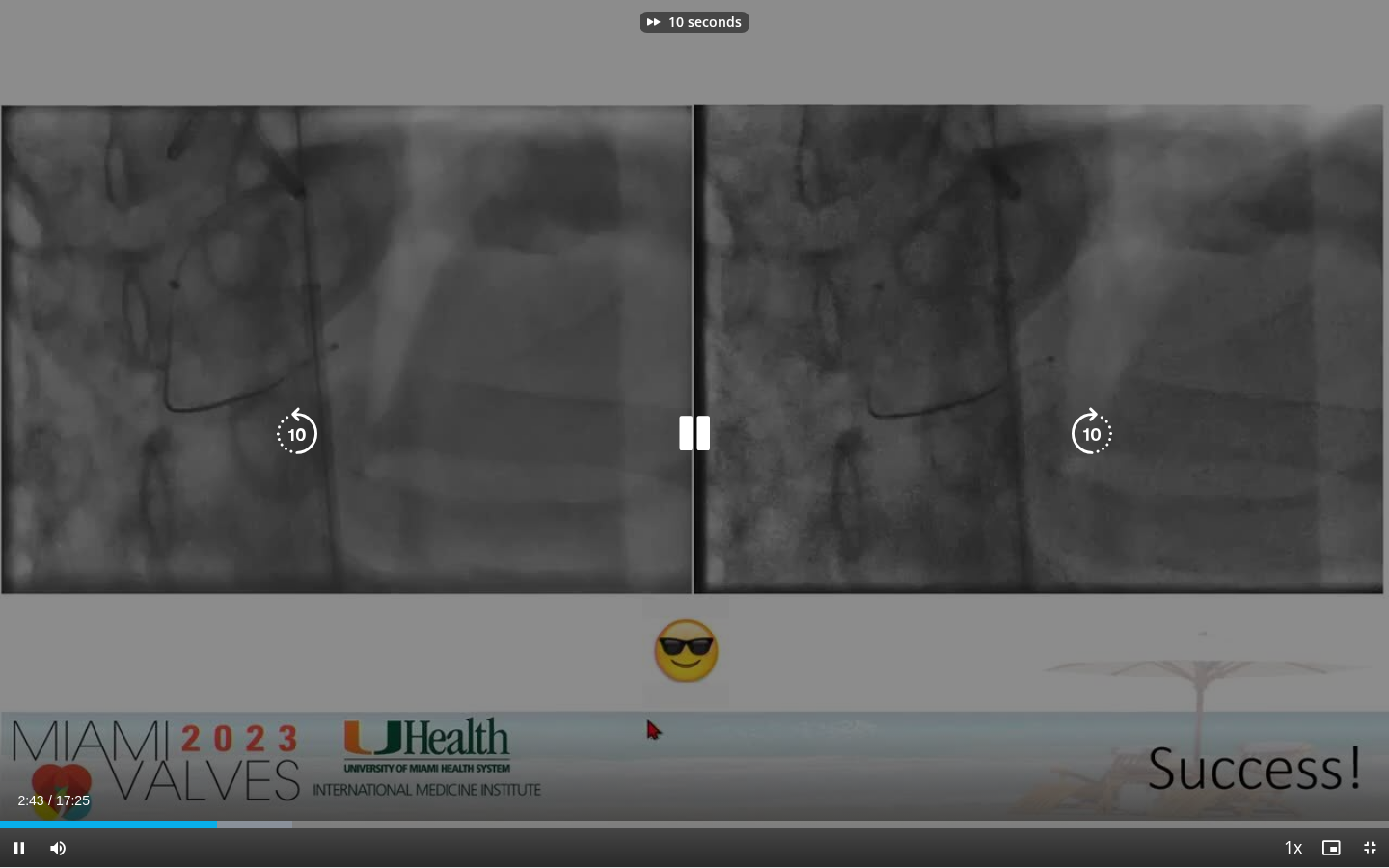 click at bounding box center [1092, 434] 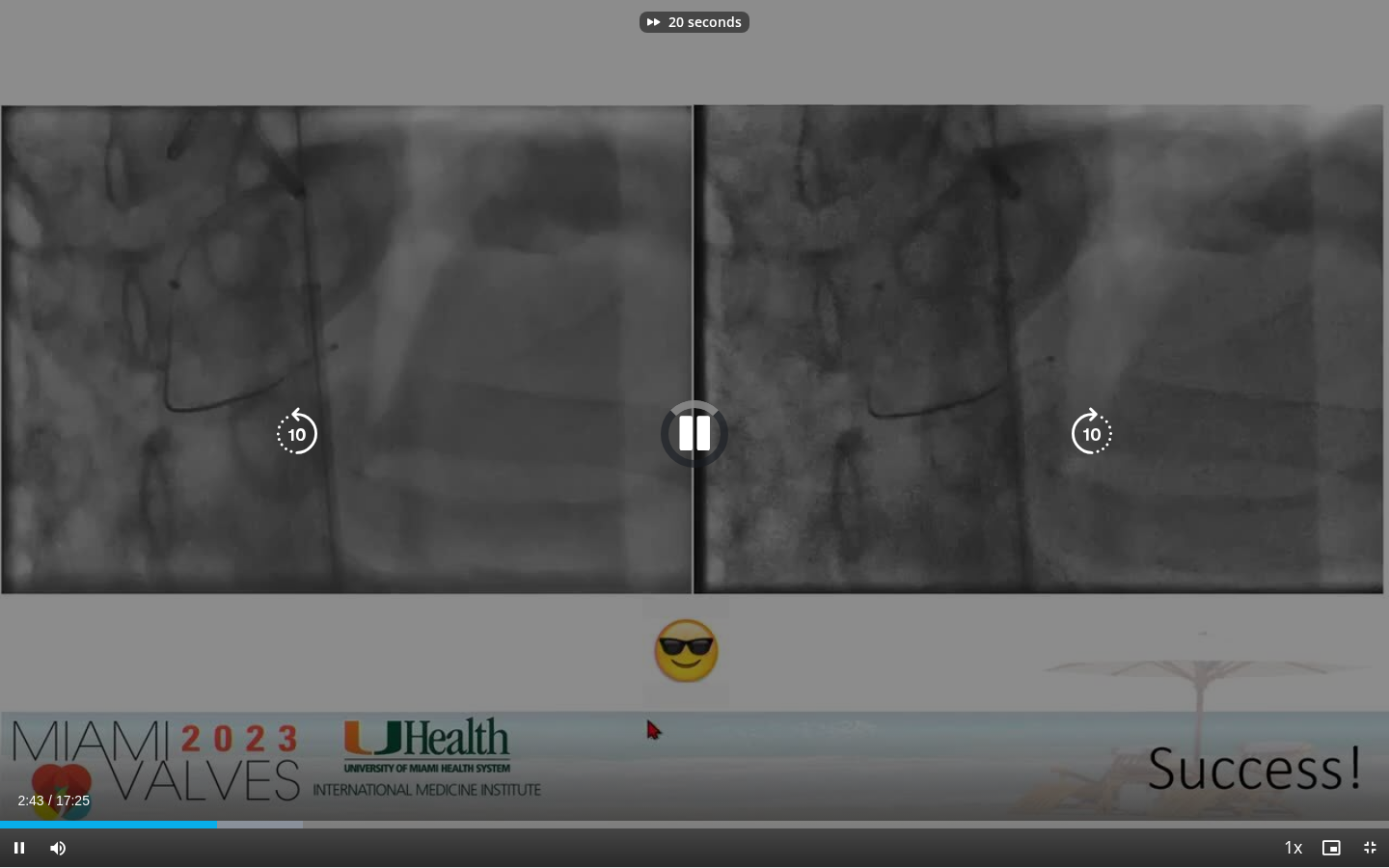 click at bounding box center [1092, 434] 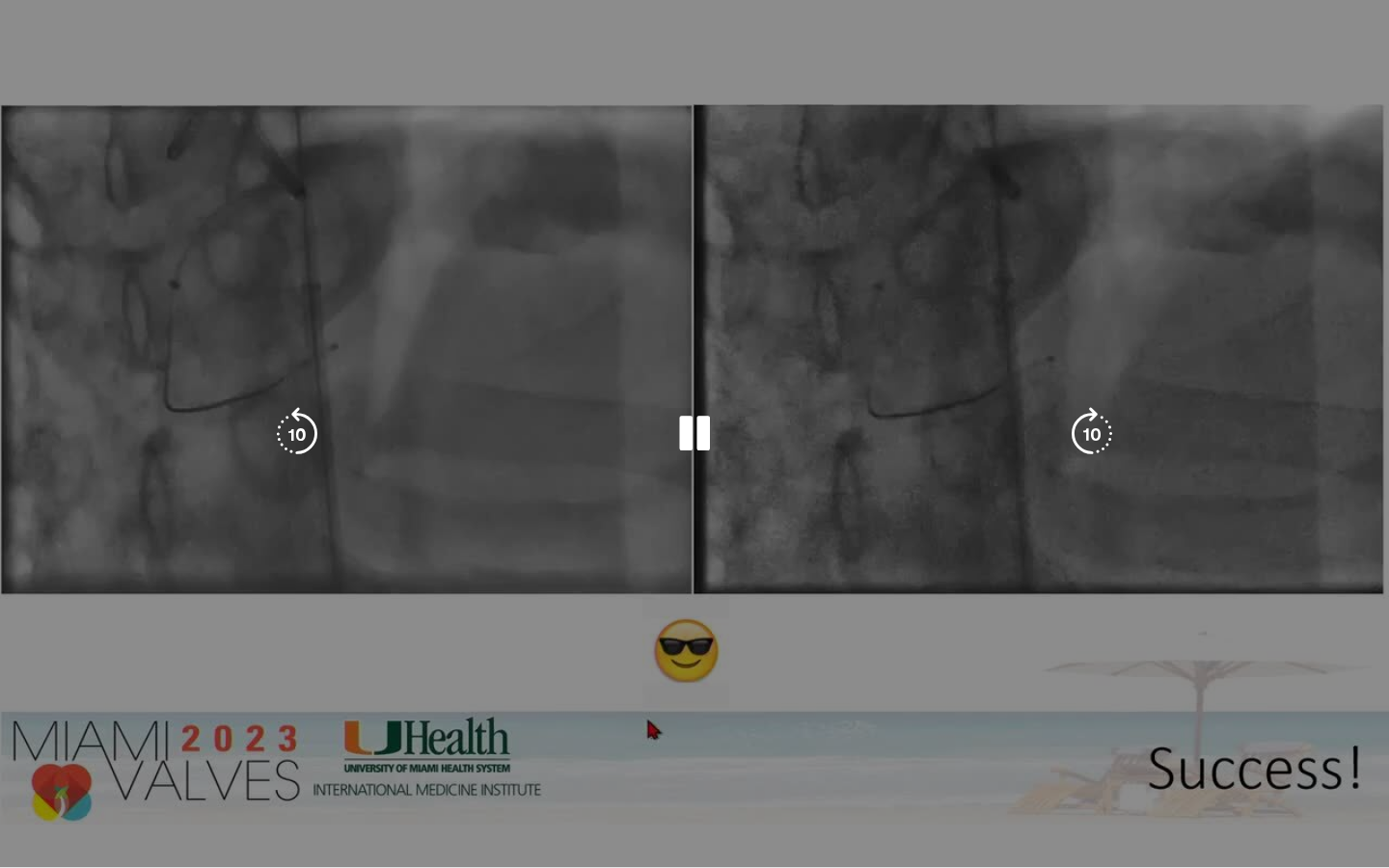 click at bounding box center [1092, 434] 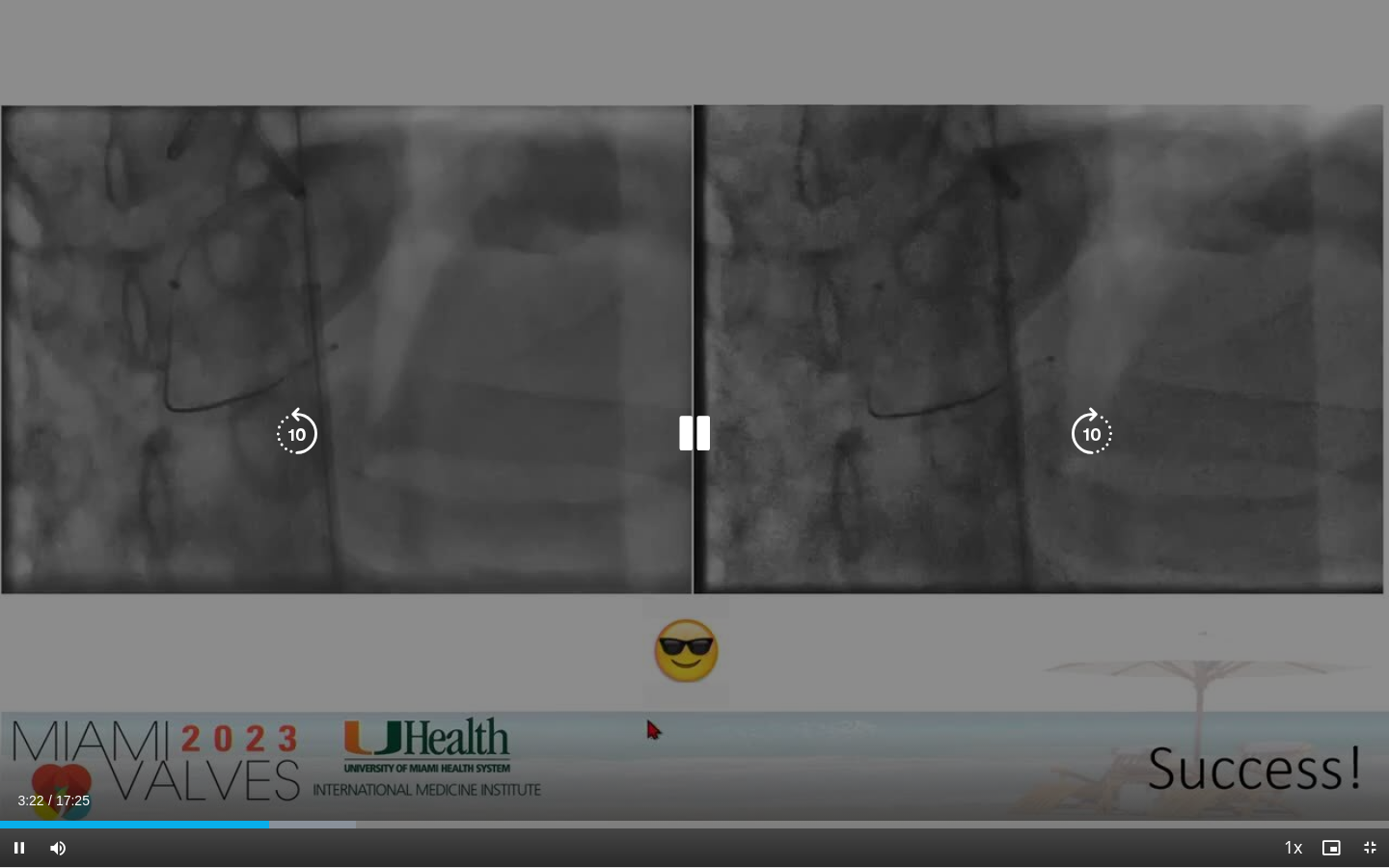 click at bounding box center [1092, 434] 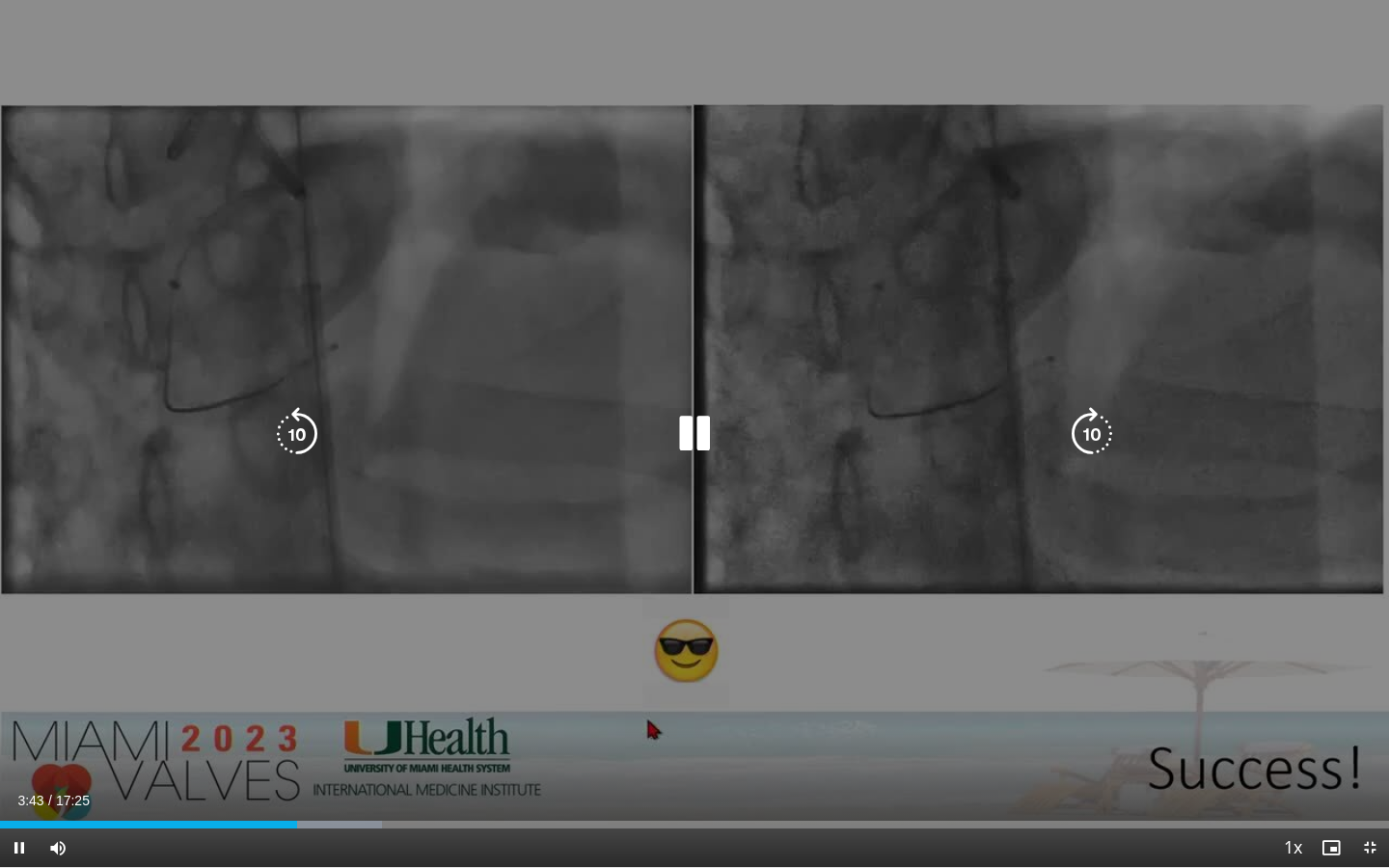 click at bounding box center [1092, 434] 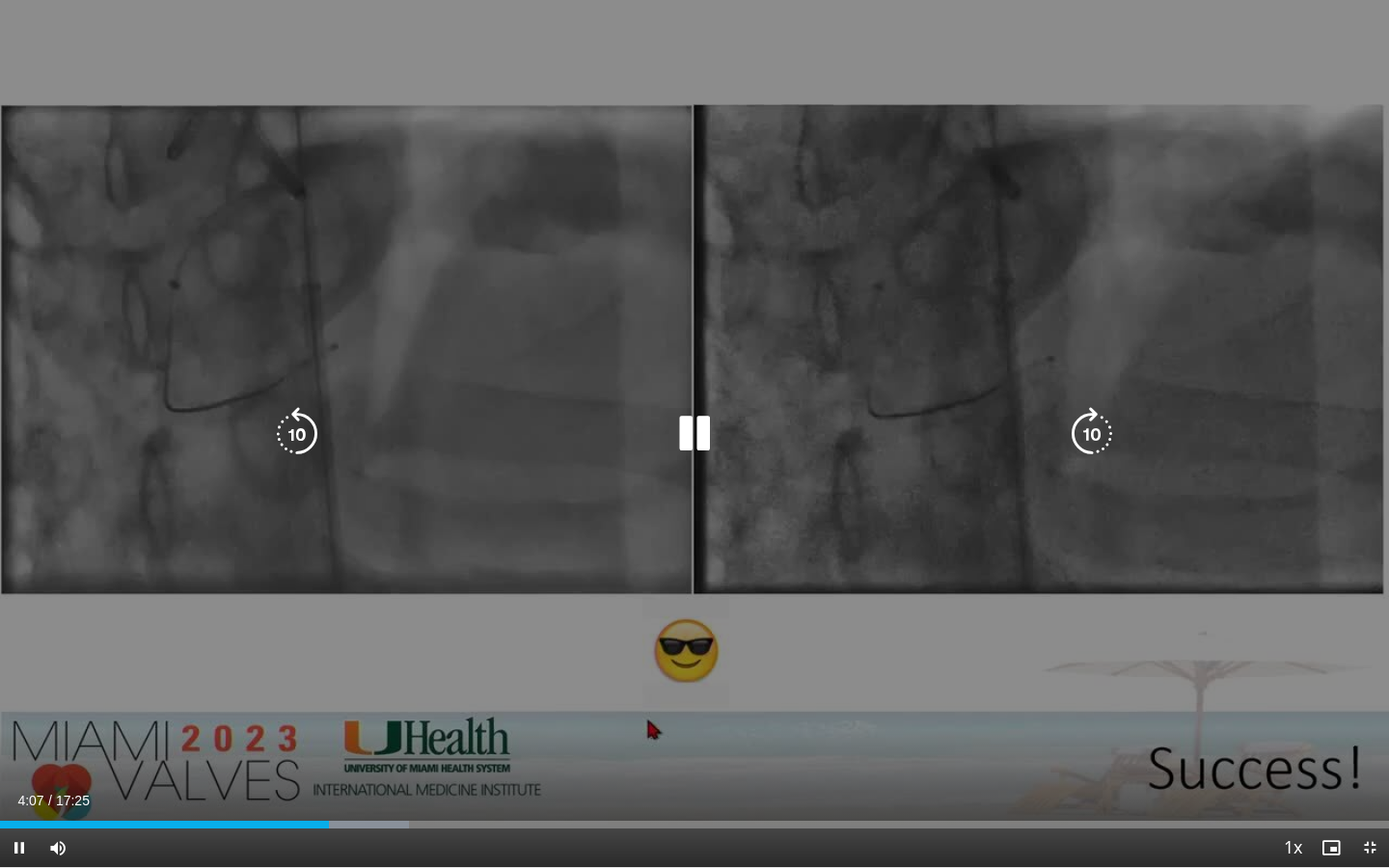 click on "10 seconds
Tap to unmute" at bounding box center (694, 433) 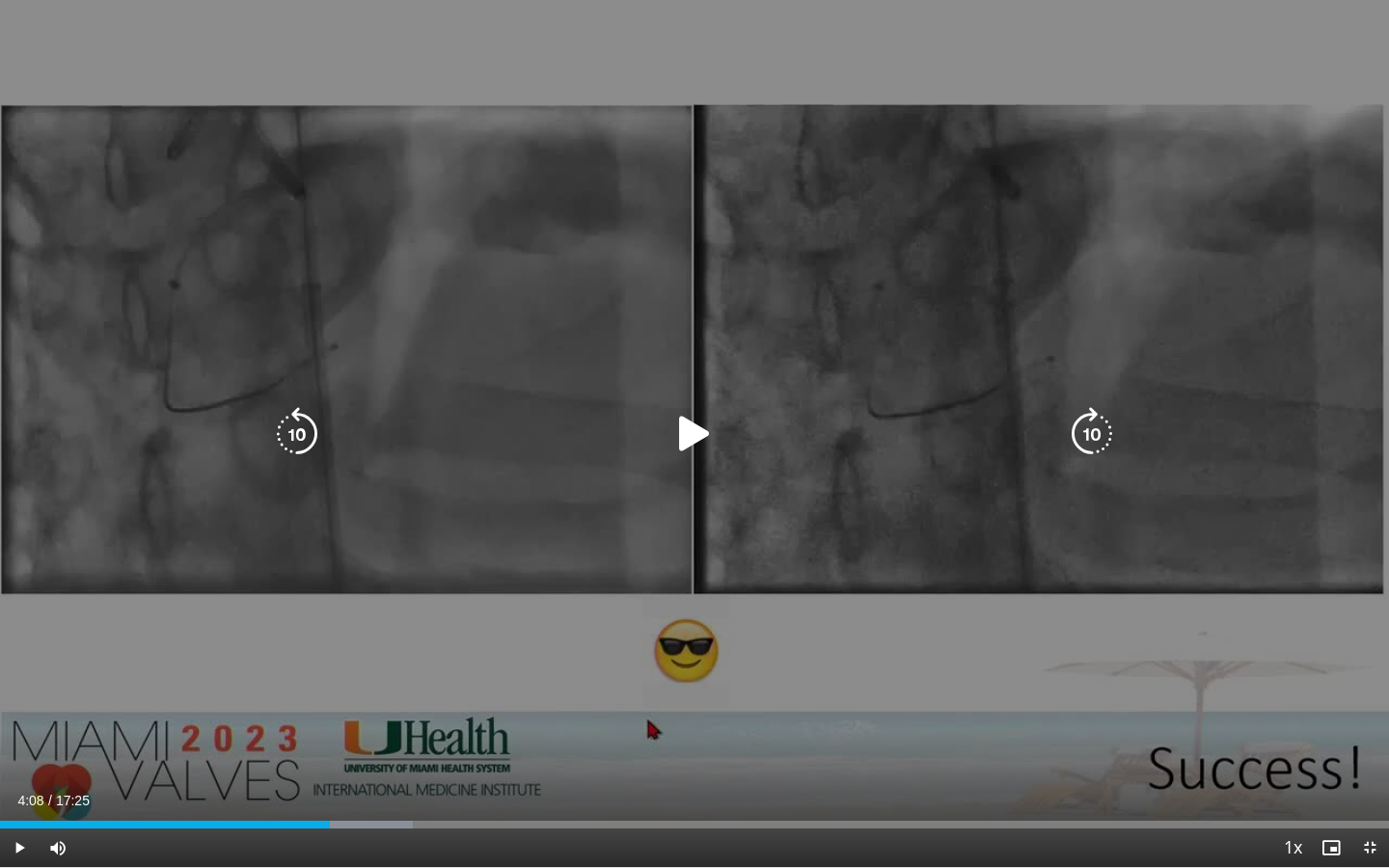 click at bounding box center [694, 434] 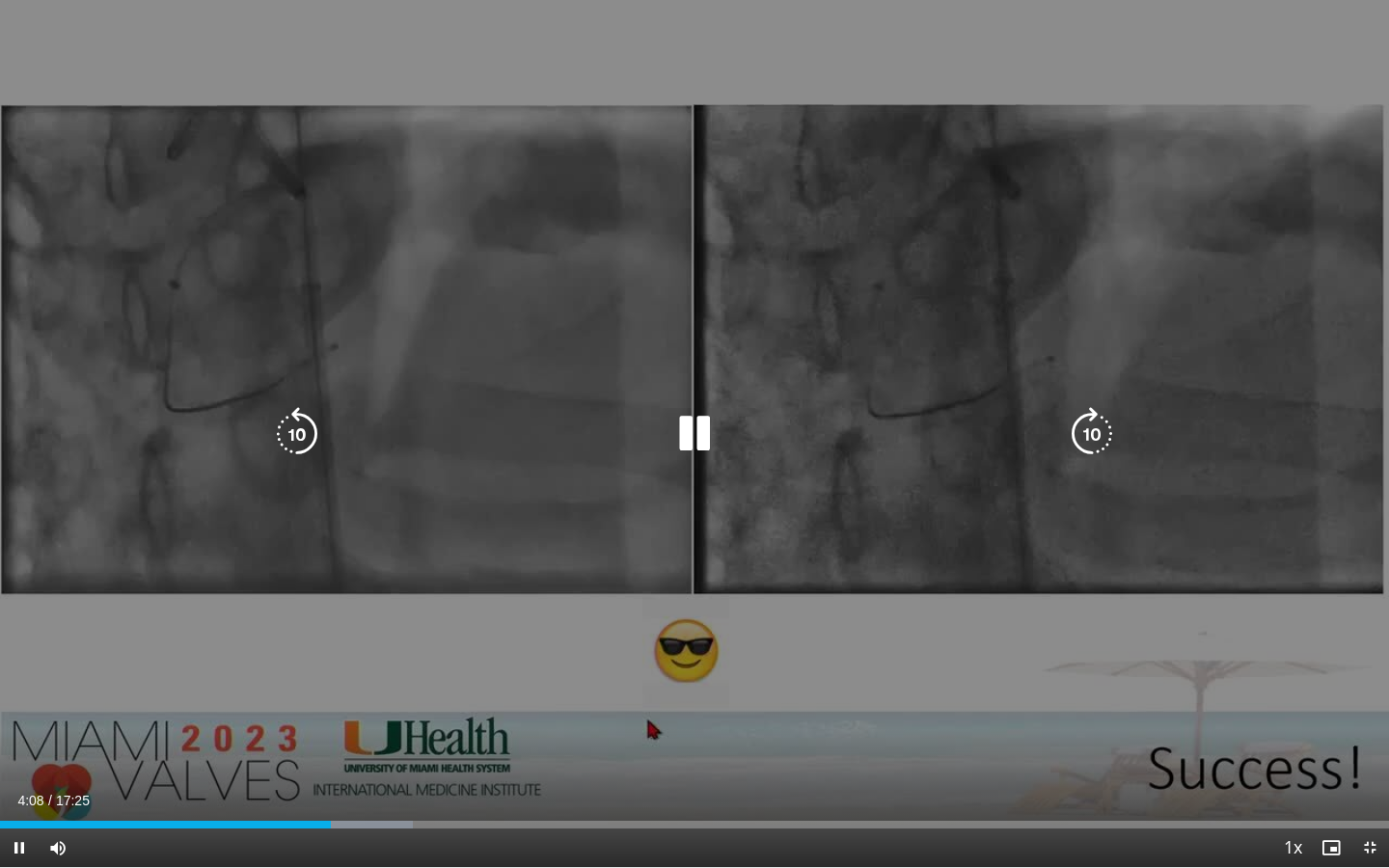 click at bounding box center (1092, 434) 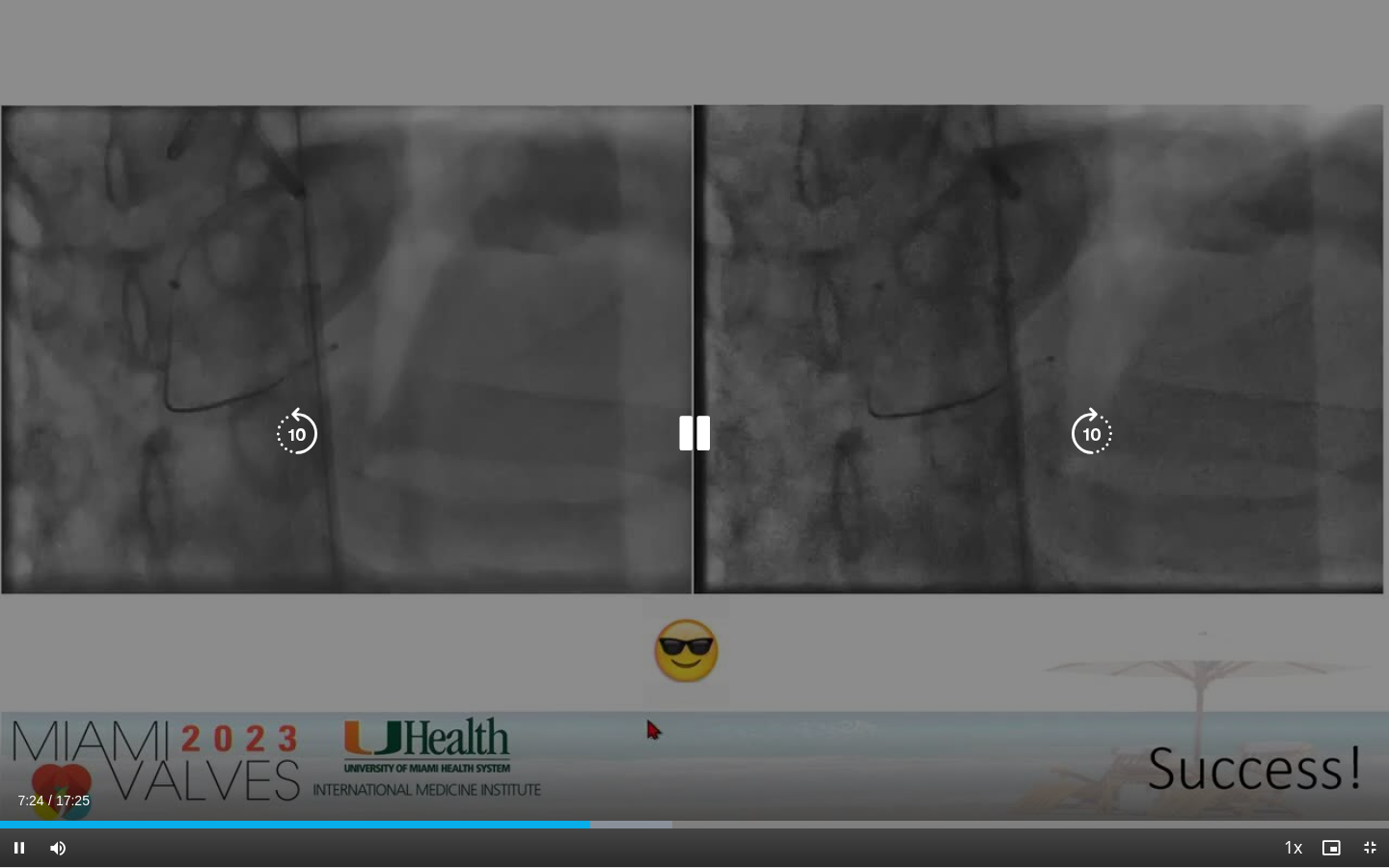click at bounding box center [1092, 434] 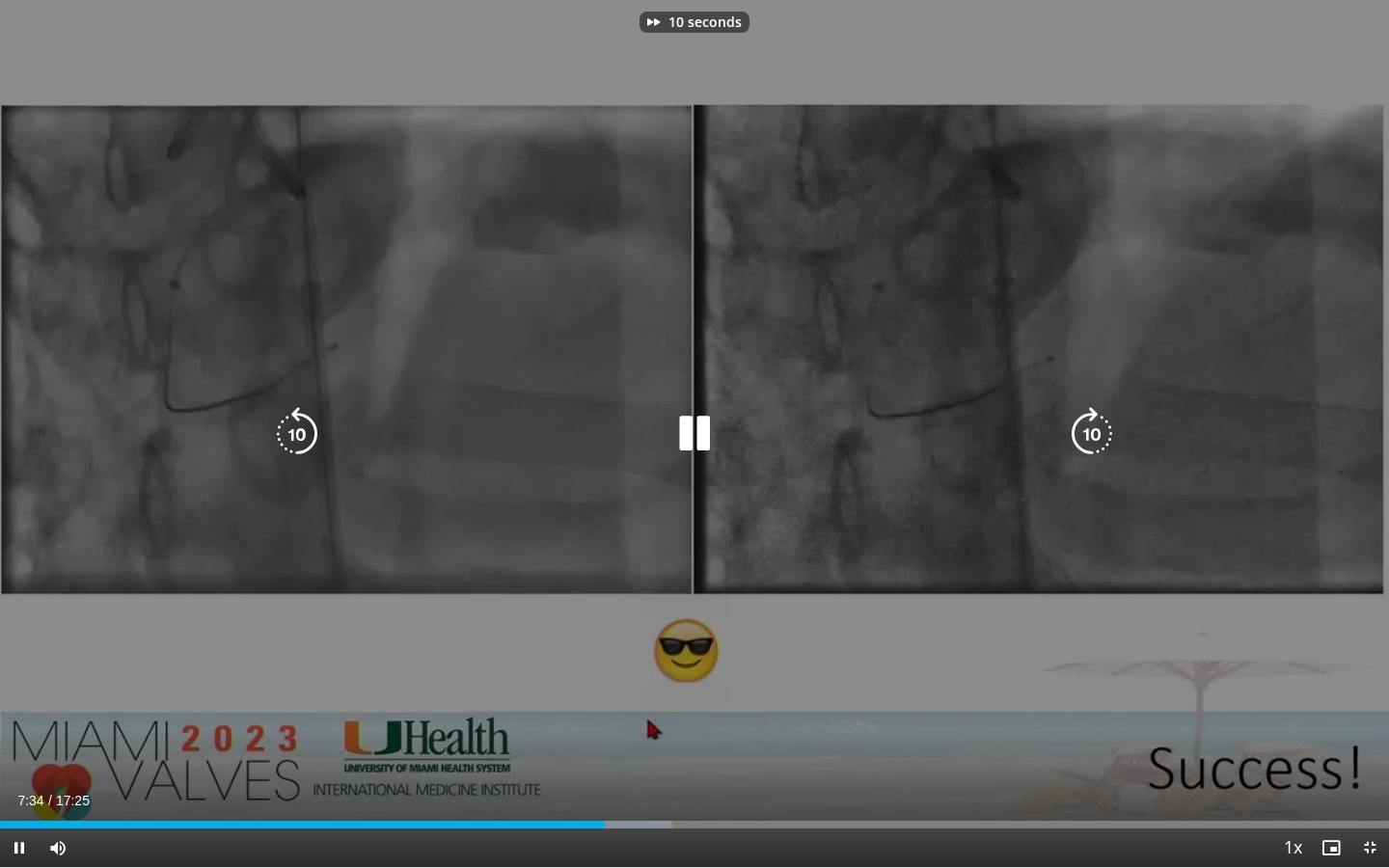 click at bounding box center (1092, 434) 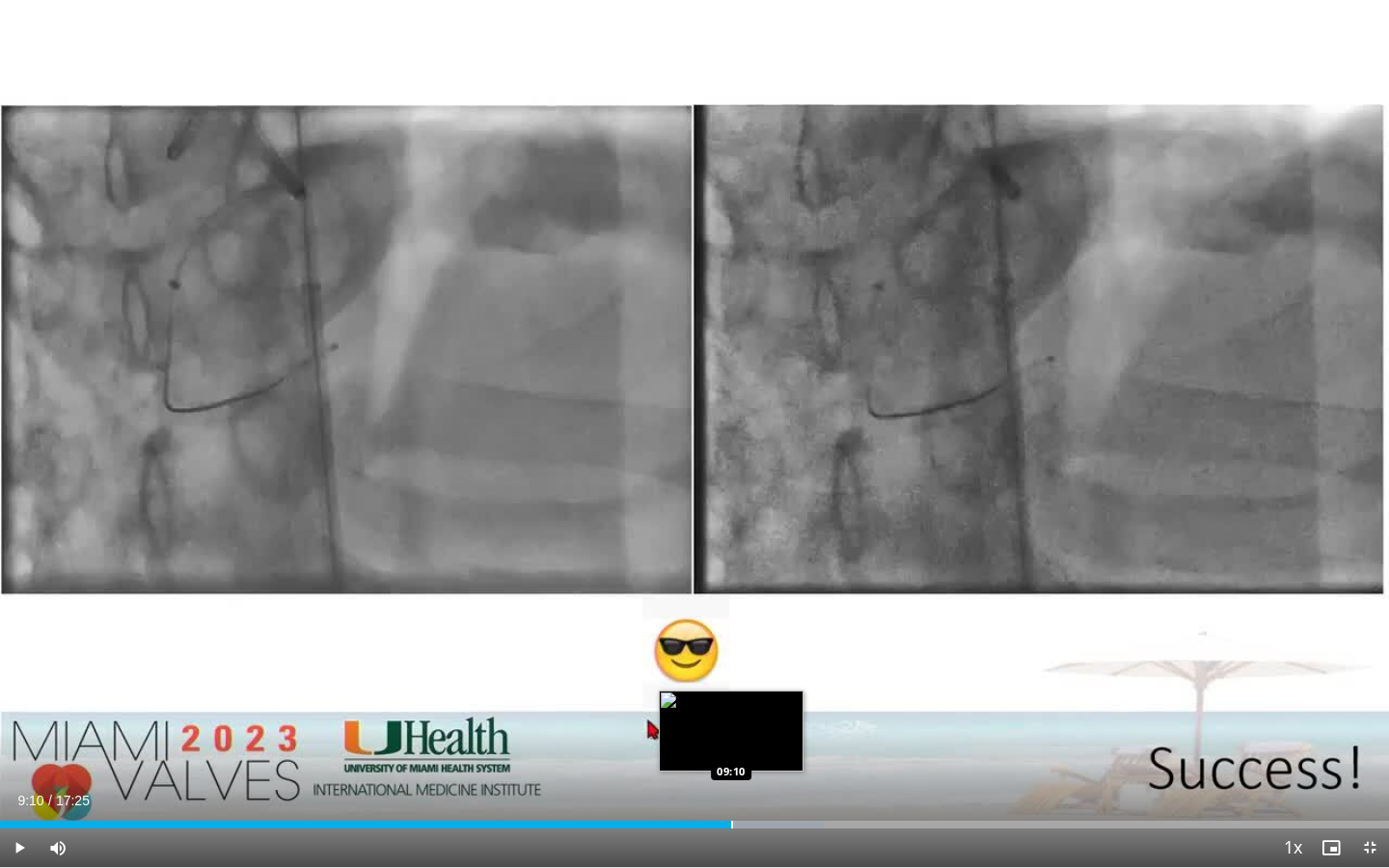 click at bounding box center (732, 825) 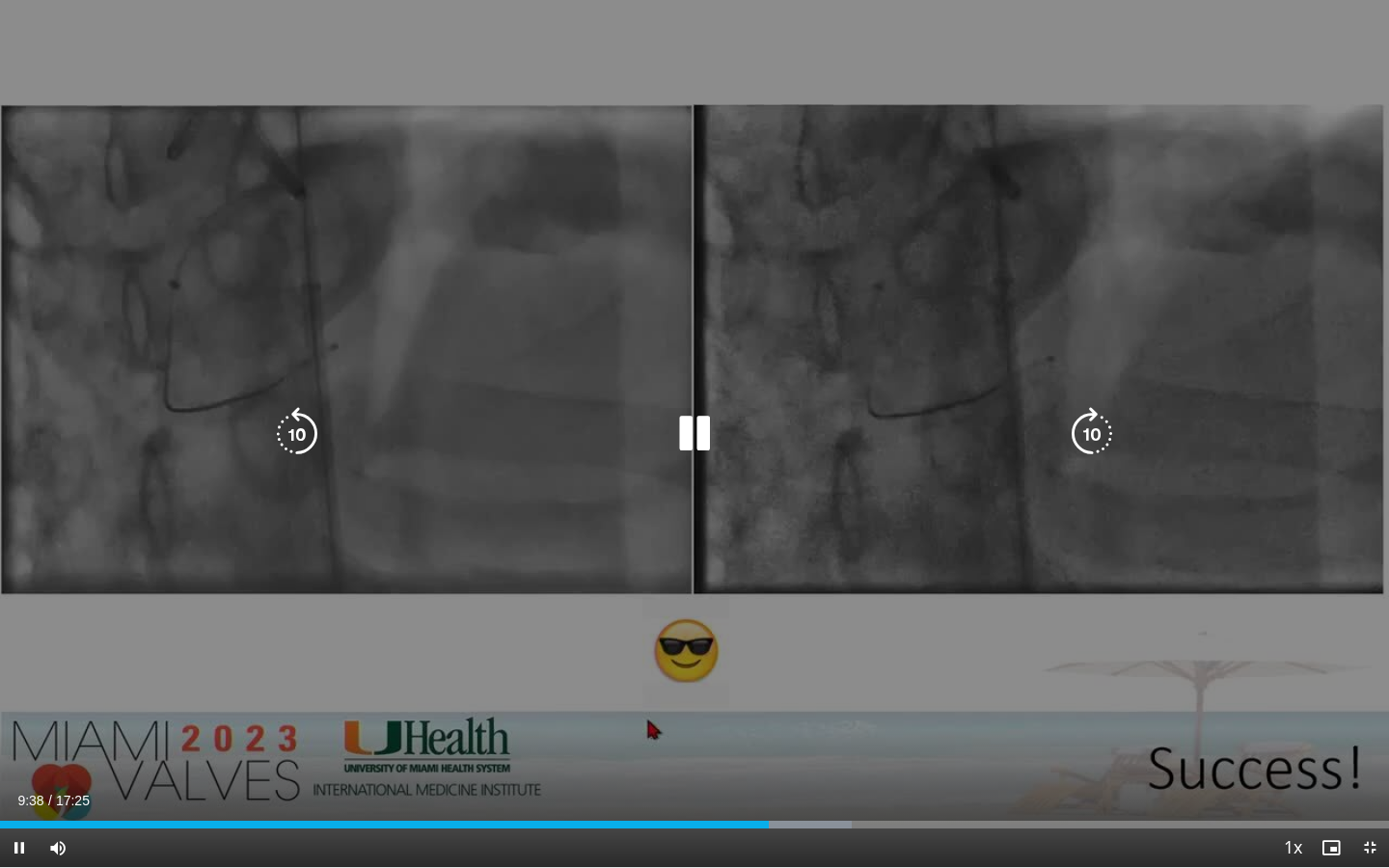 click at bounding box center [1092, 434] 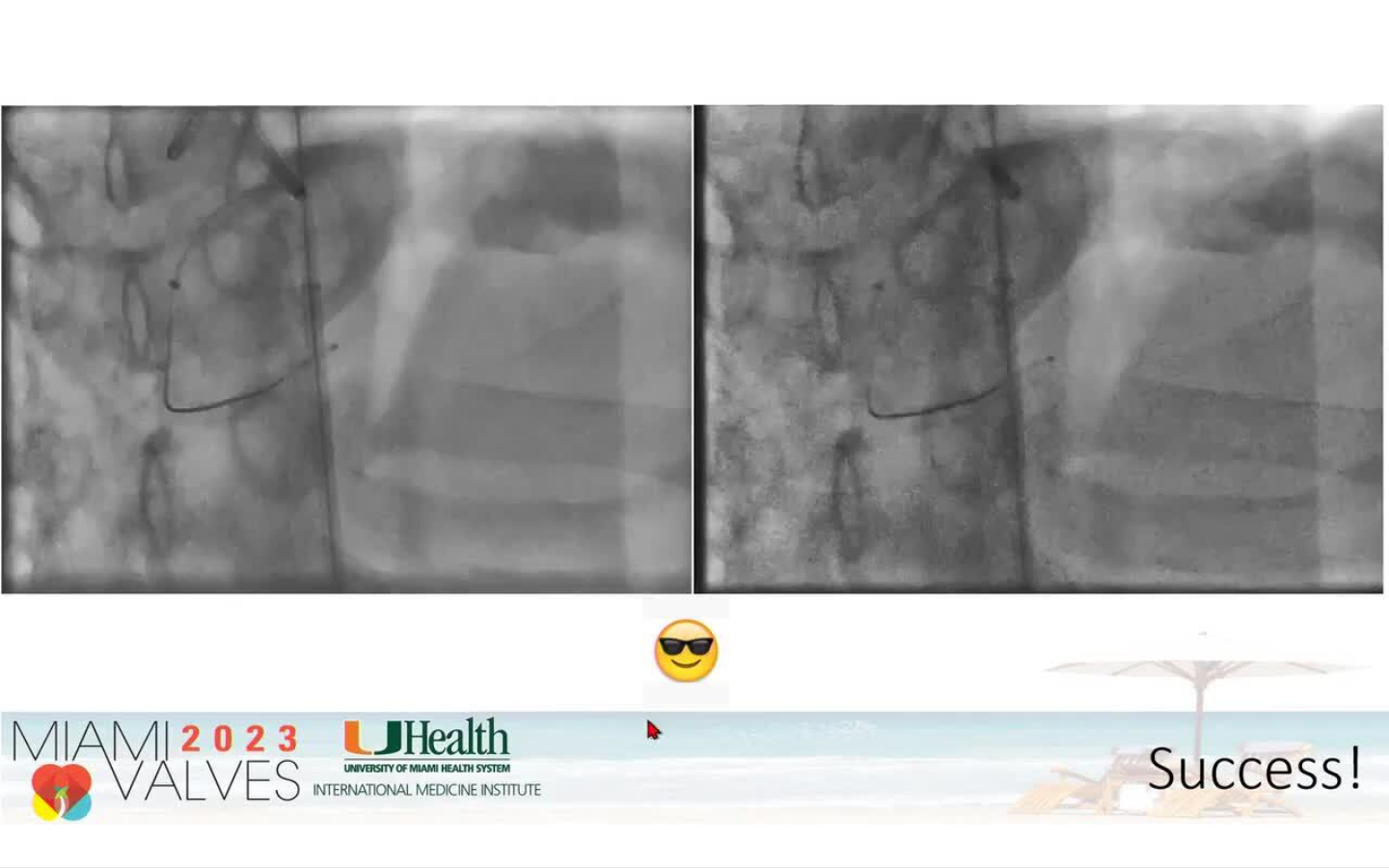 click on "10 seconds
Tap to unmute" at bounding box center [694, 433] 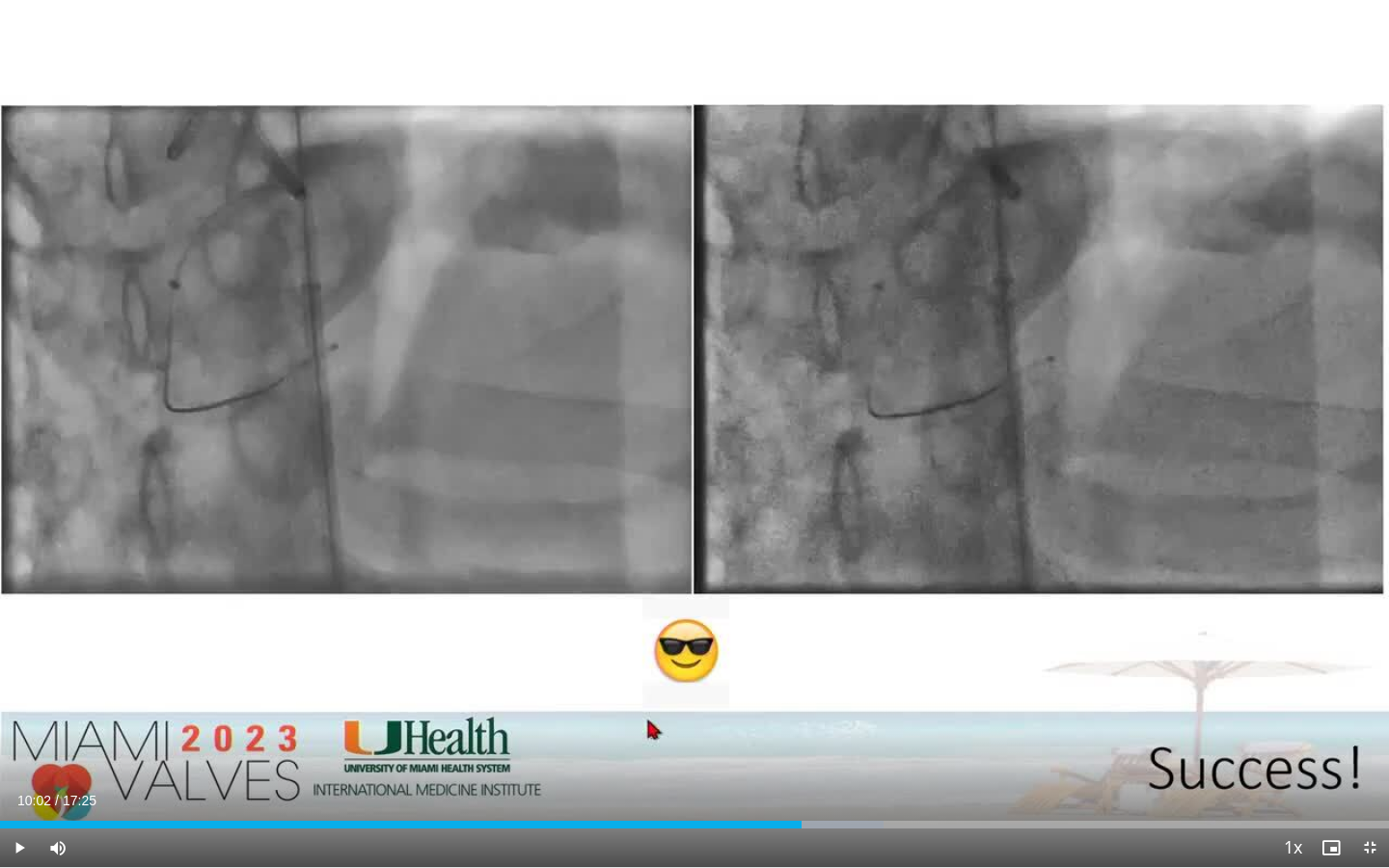 click on "10 seconds
Tap to unmute" at bounding box center (694, 433) 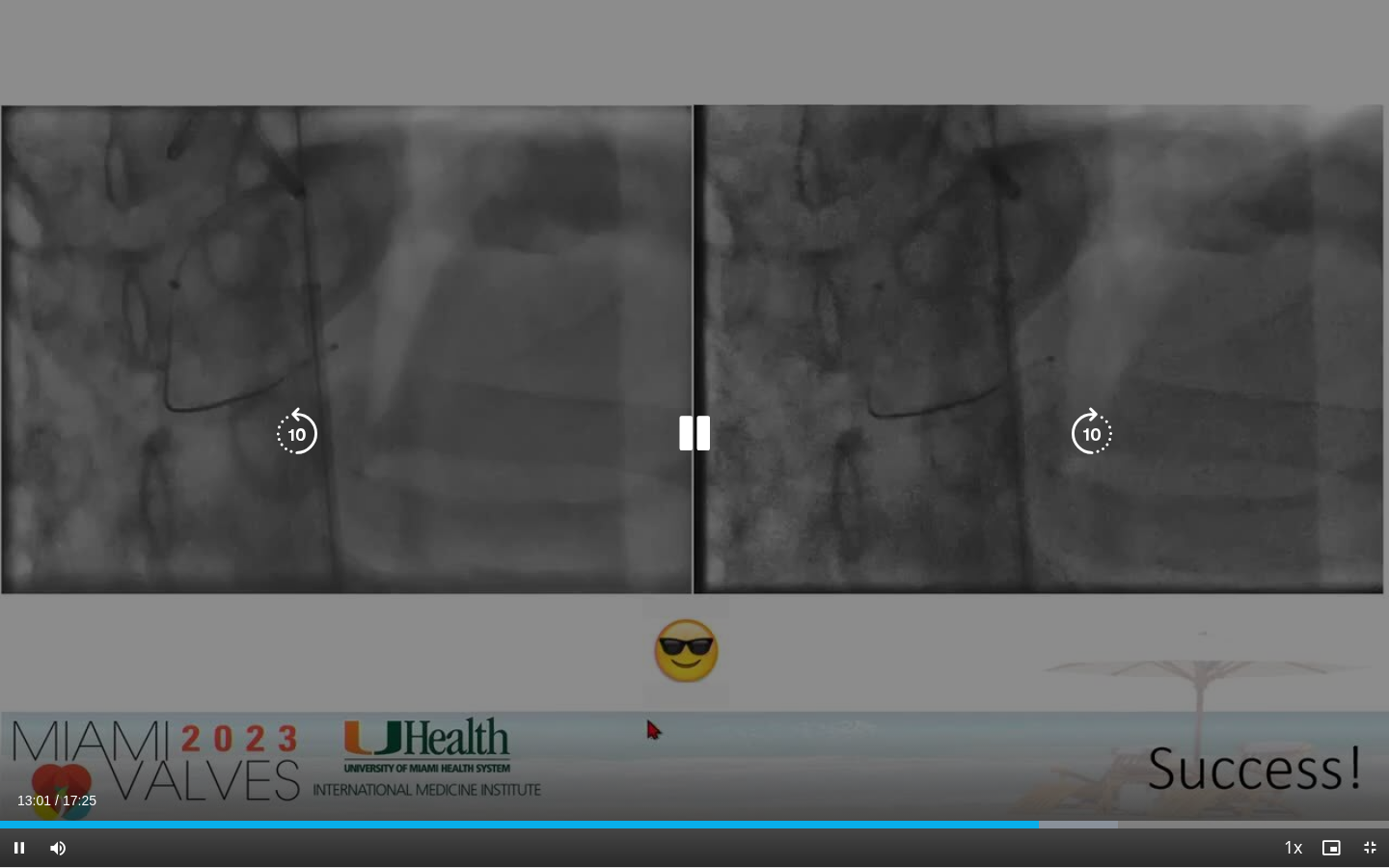 click at bounding box center (1092, 434) 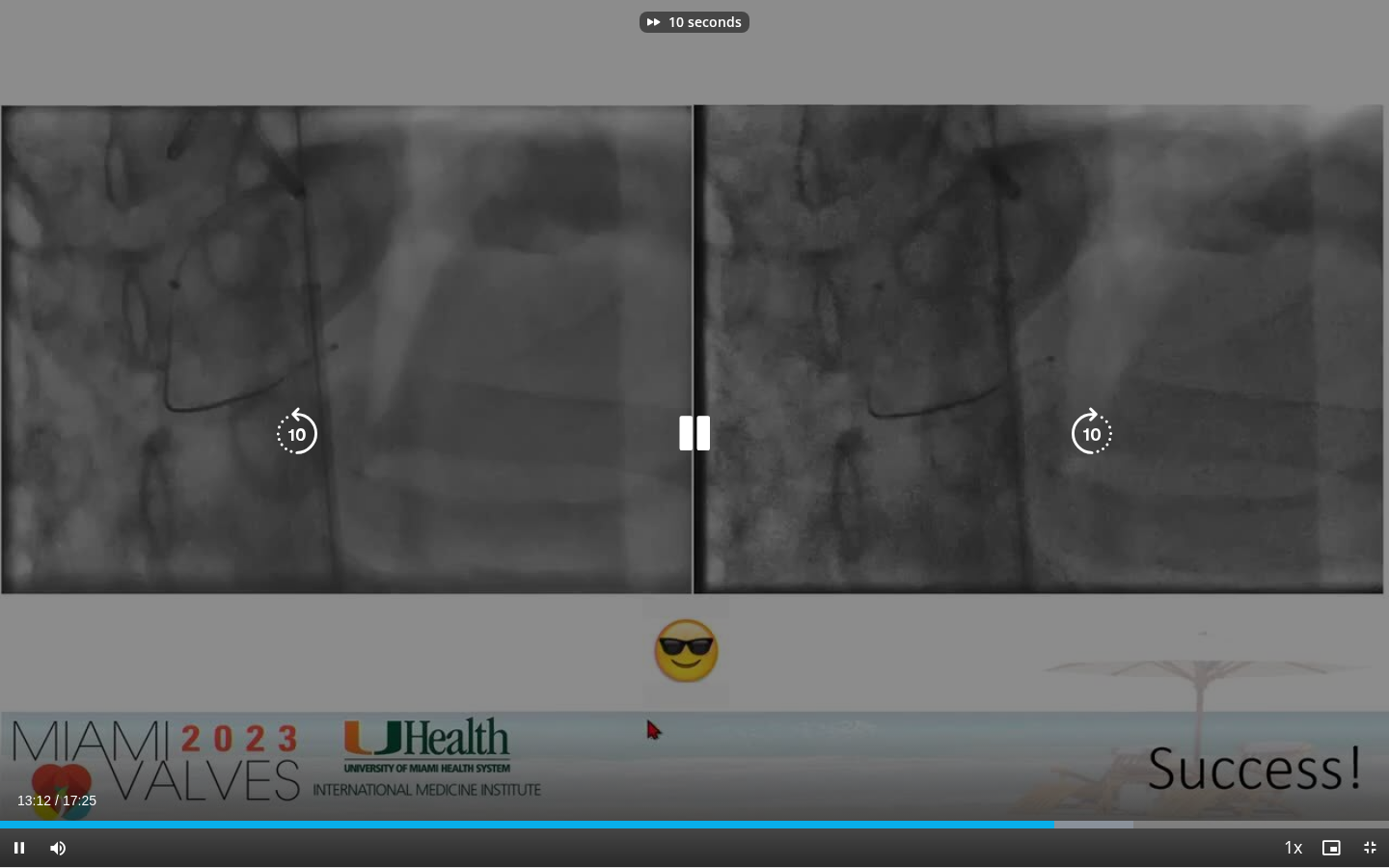 click at bounding box center [1092, 434] 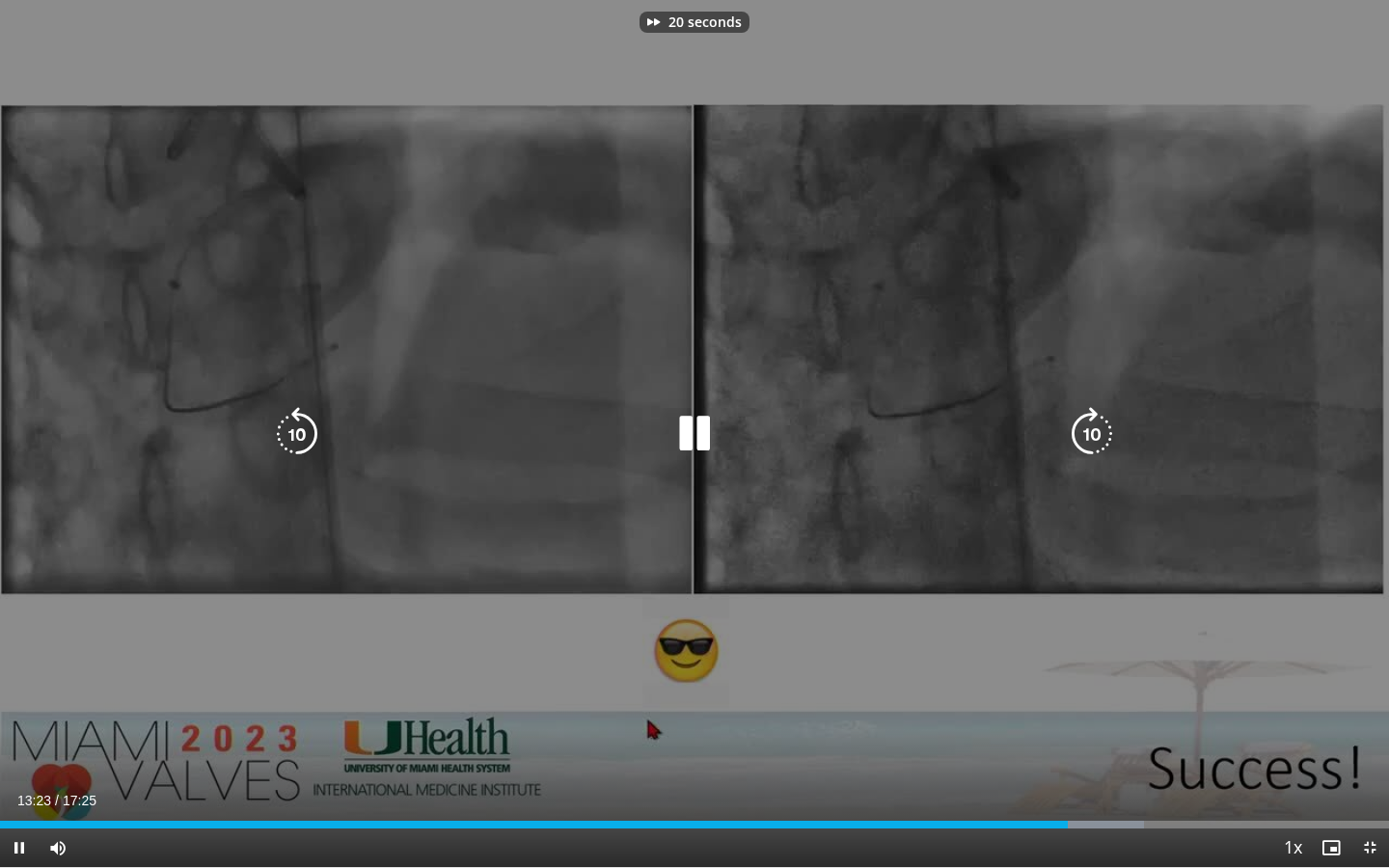 click at bounding box center (1092, 434) 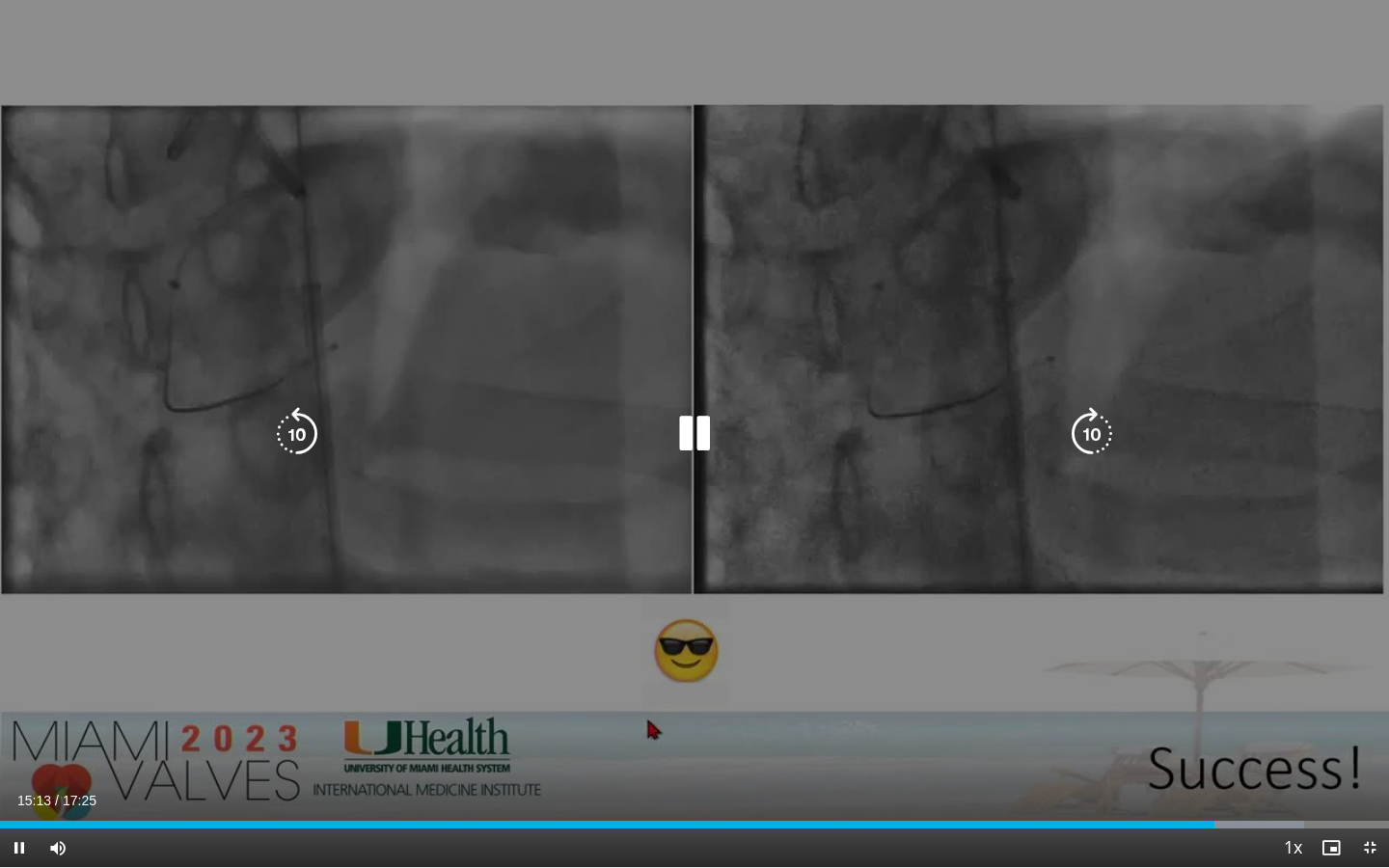 click at bounding box center [1092, 434] 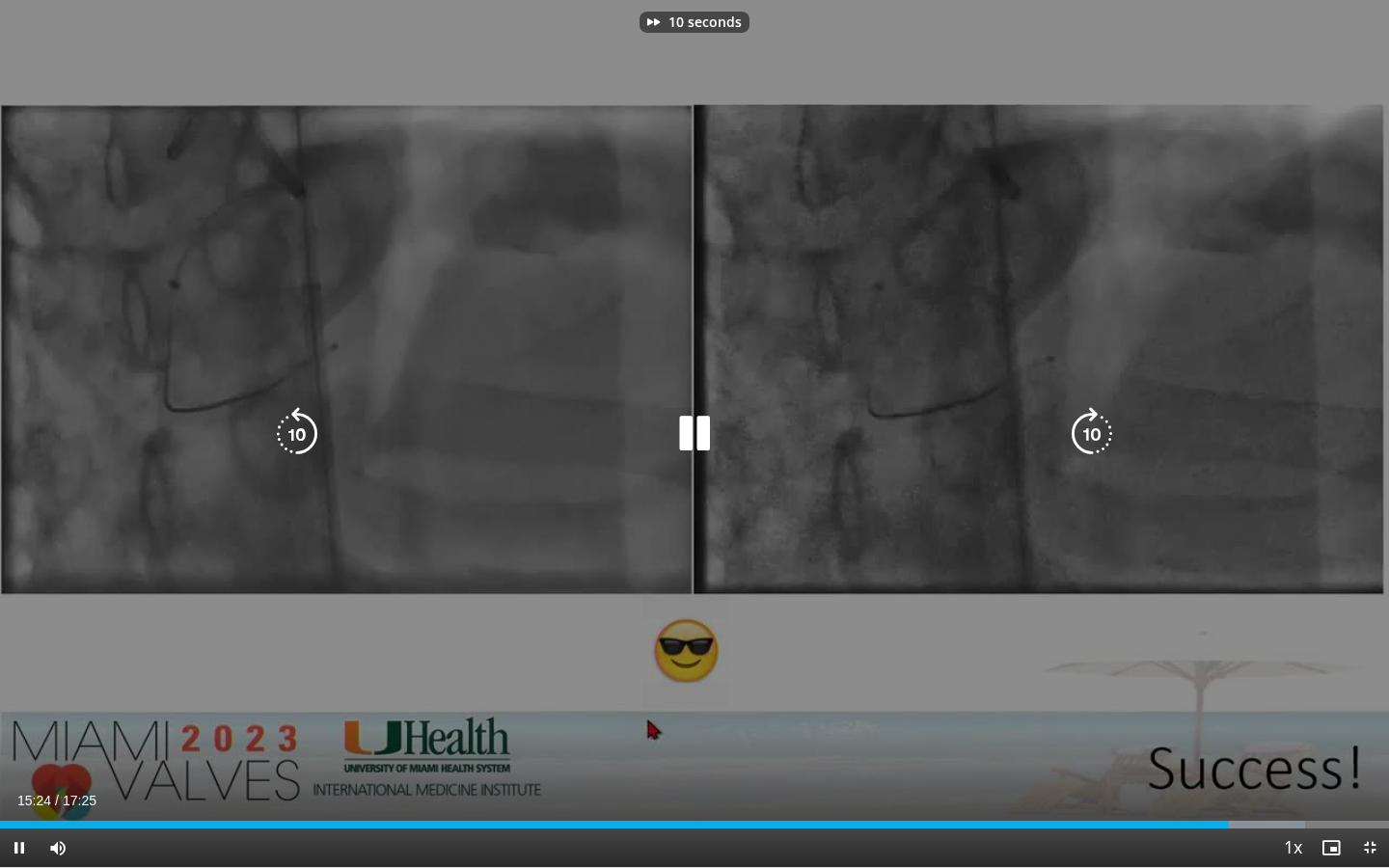 click at bounding box center (1092, 434) 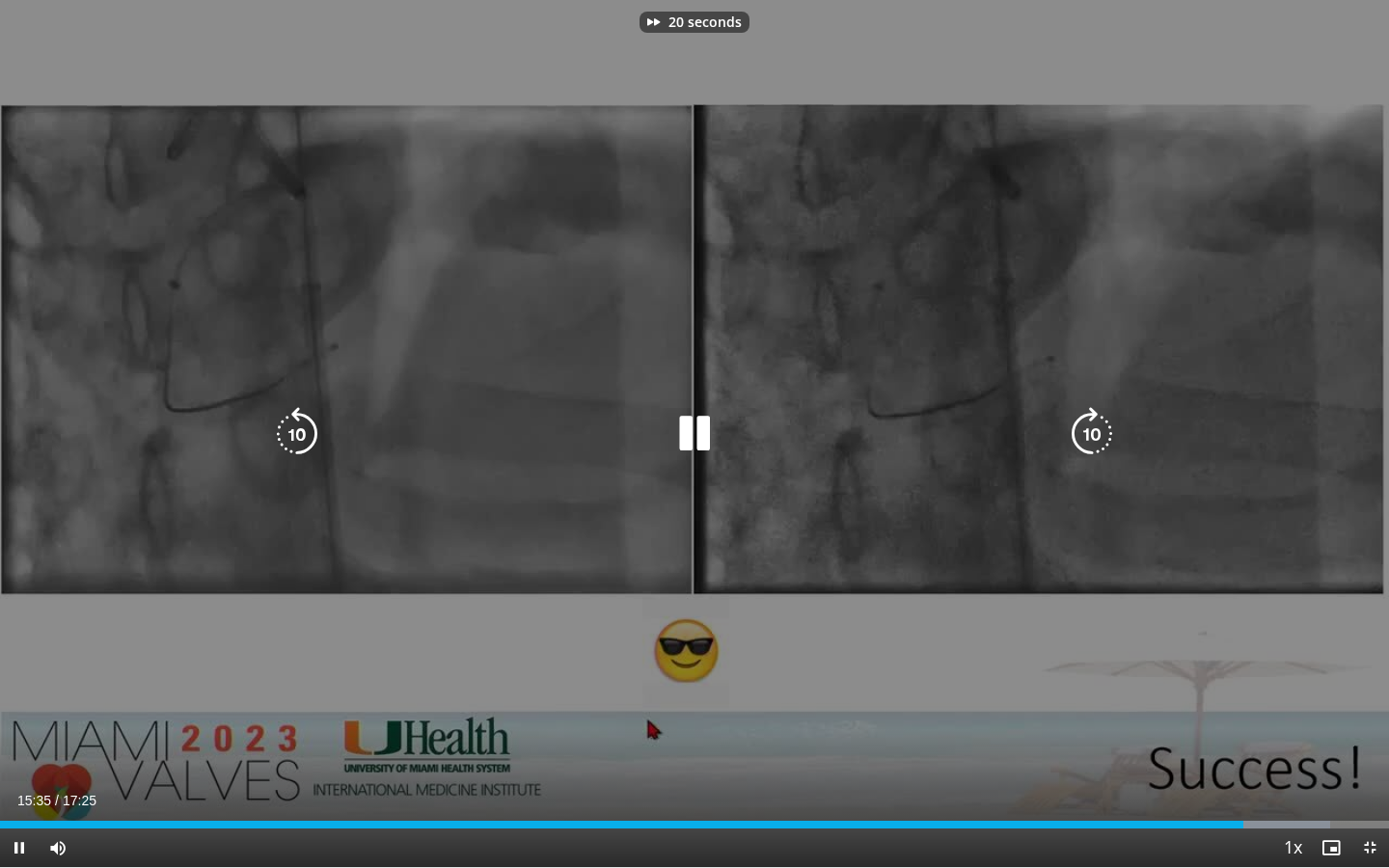 click at bounding box center [1092, 434] 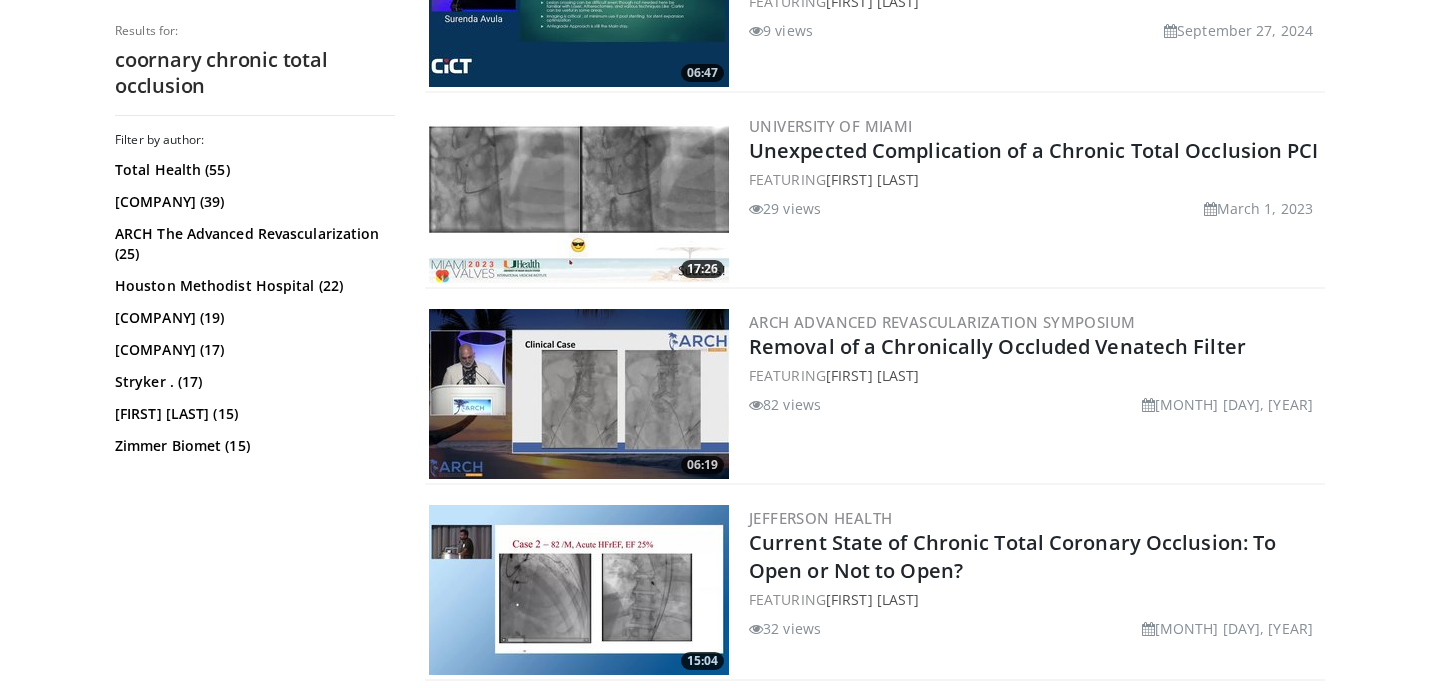 scroll, scrollTop: 1883, scrollLeft: 0, axis: vertical 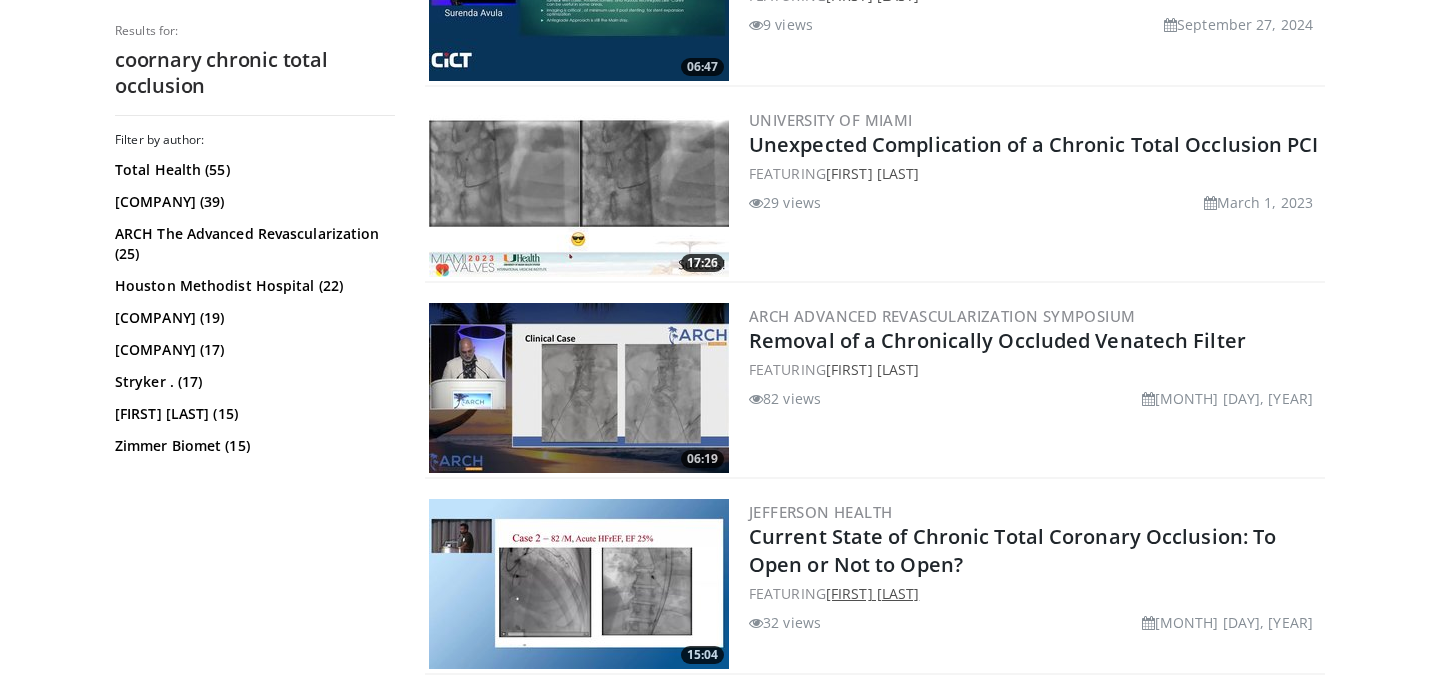 click on "[NAME] [NAME]" at bounding box center (872, 593) 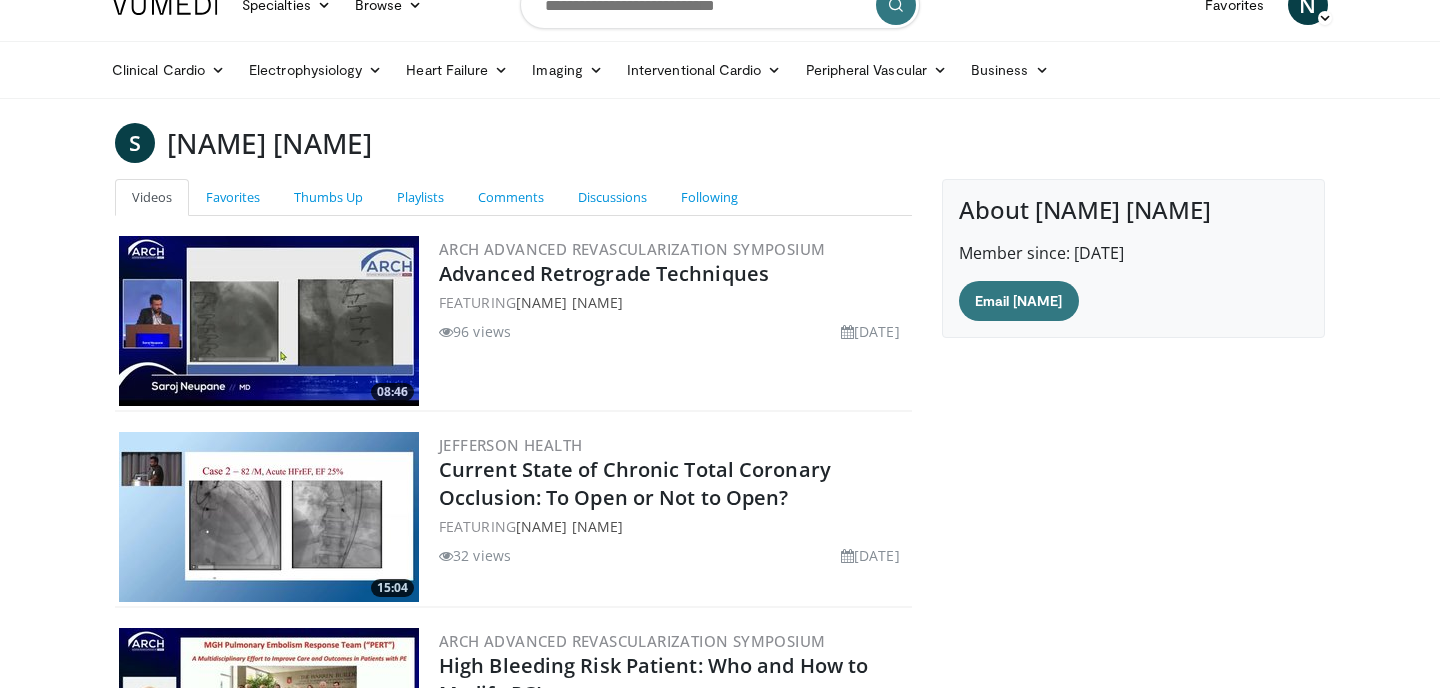 scroll, scrollTop: 17, scrollLeft: 0, axis: vertical 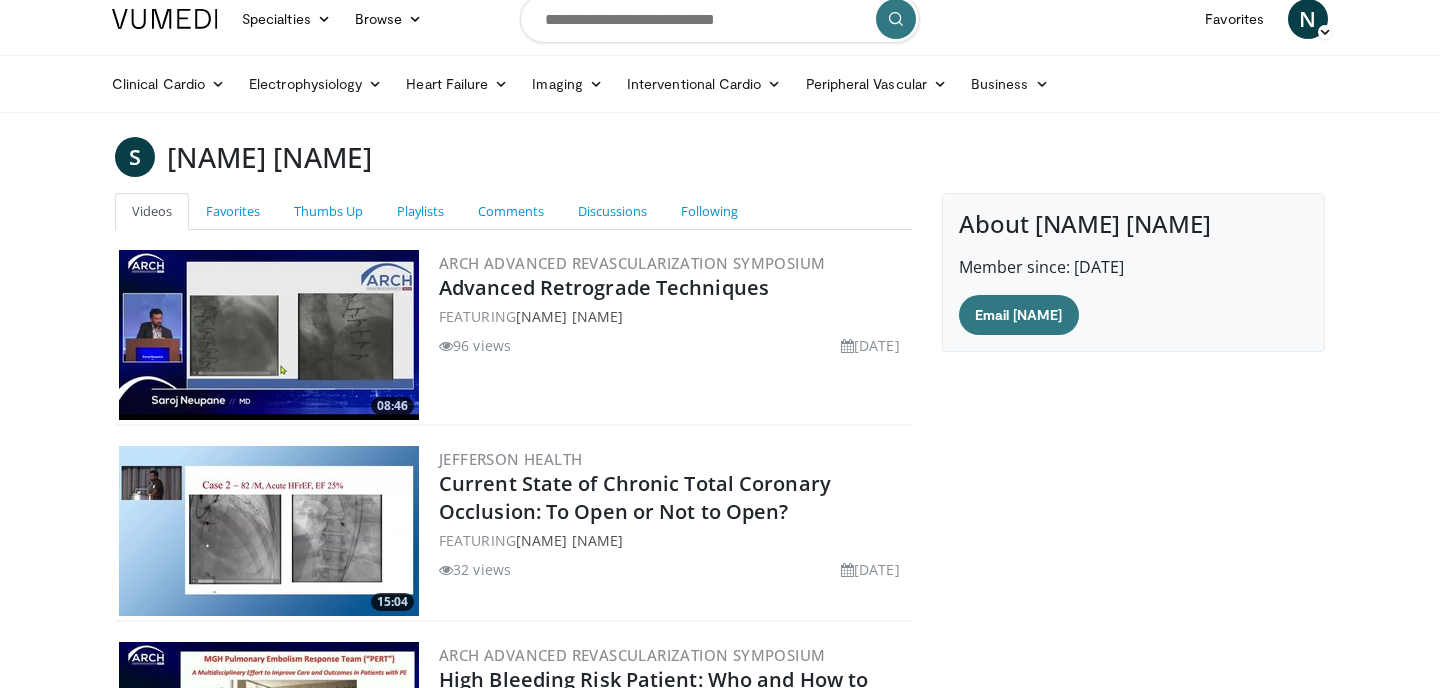 click at bounding box center (269, 335) 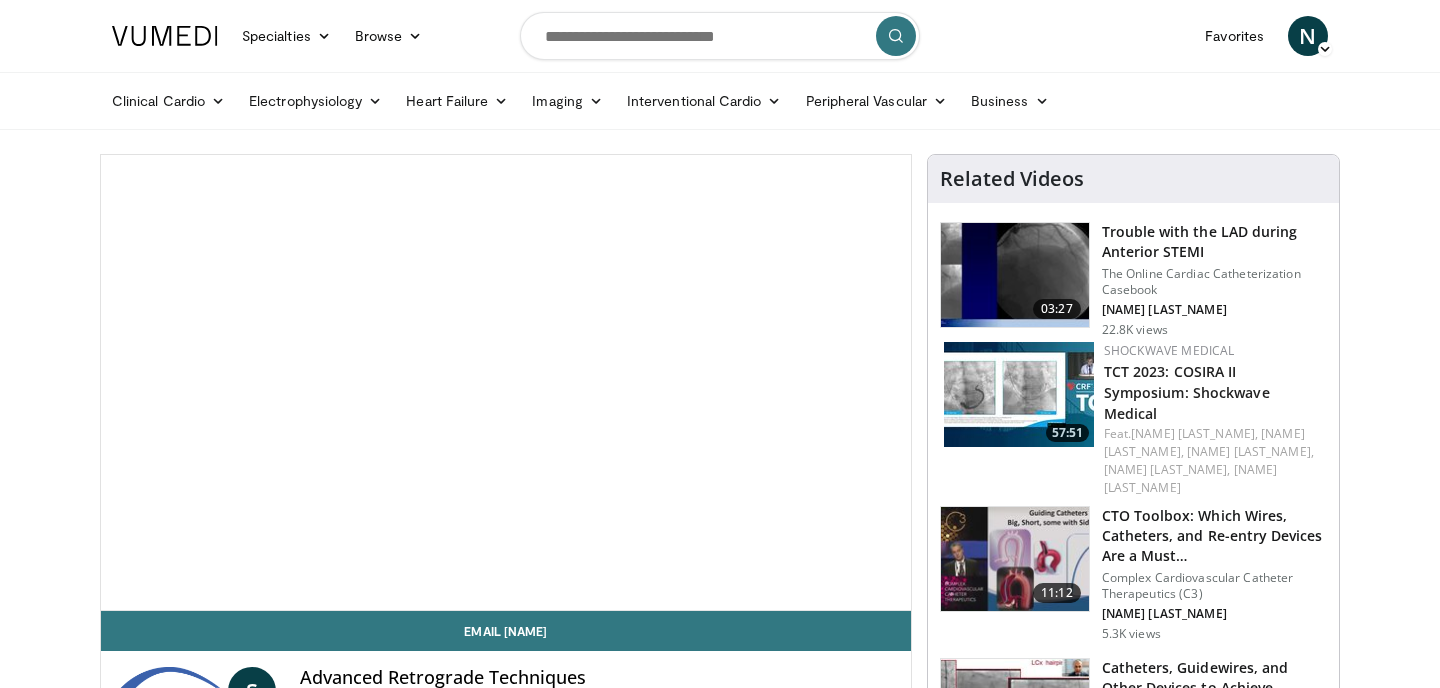 scroll, scrollTop: 12, scrollLeft: 0, axis: vertical 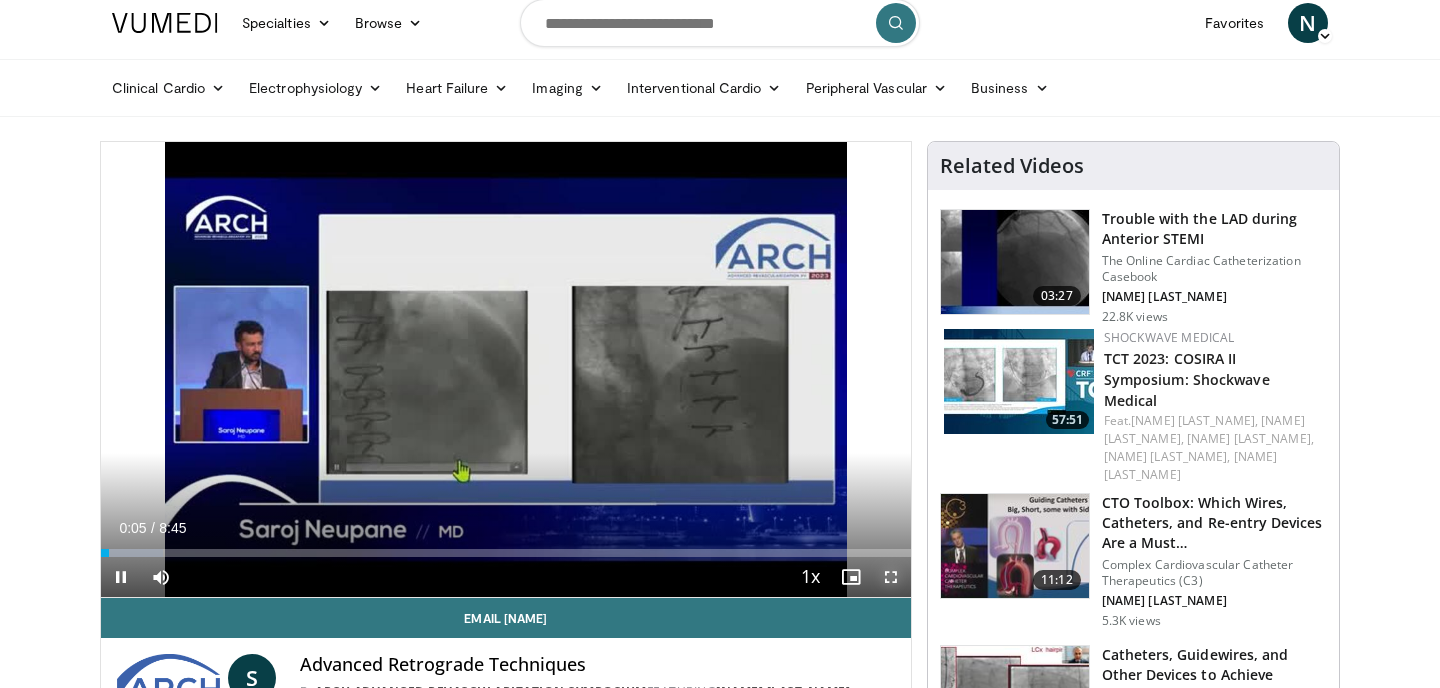 click at bounding box center (891, 577) 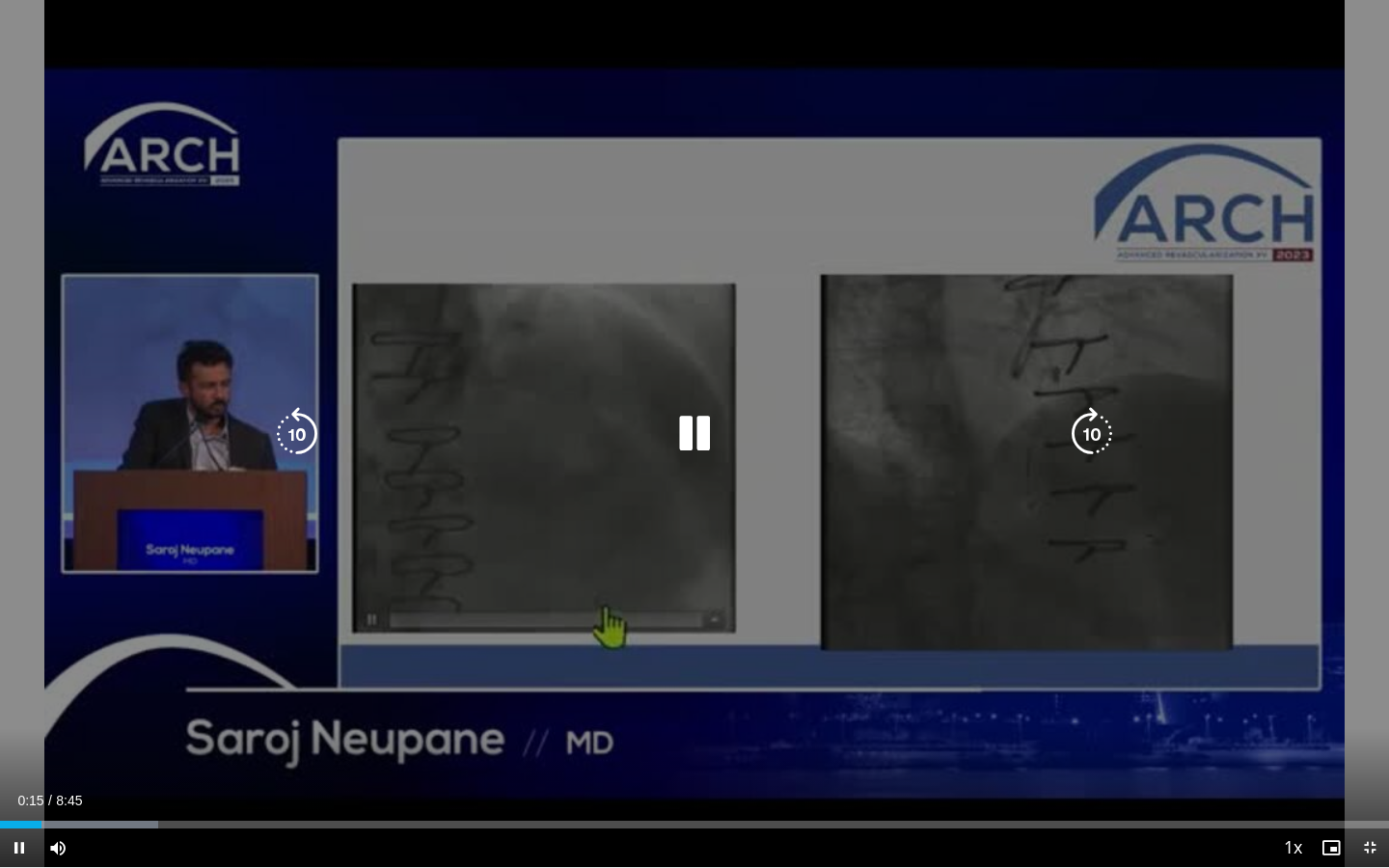 click at bounding box center (1092, 434) 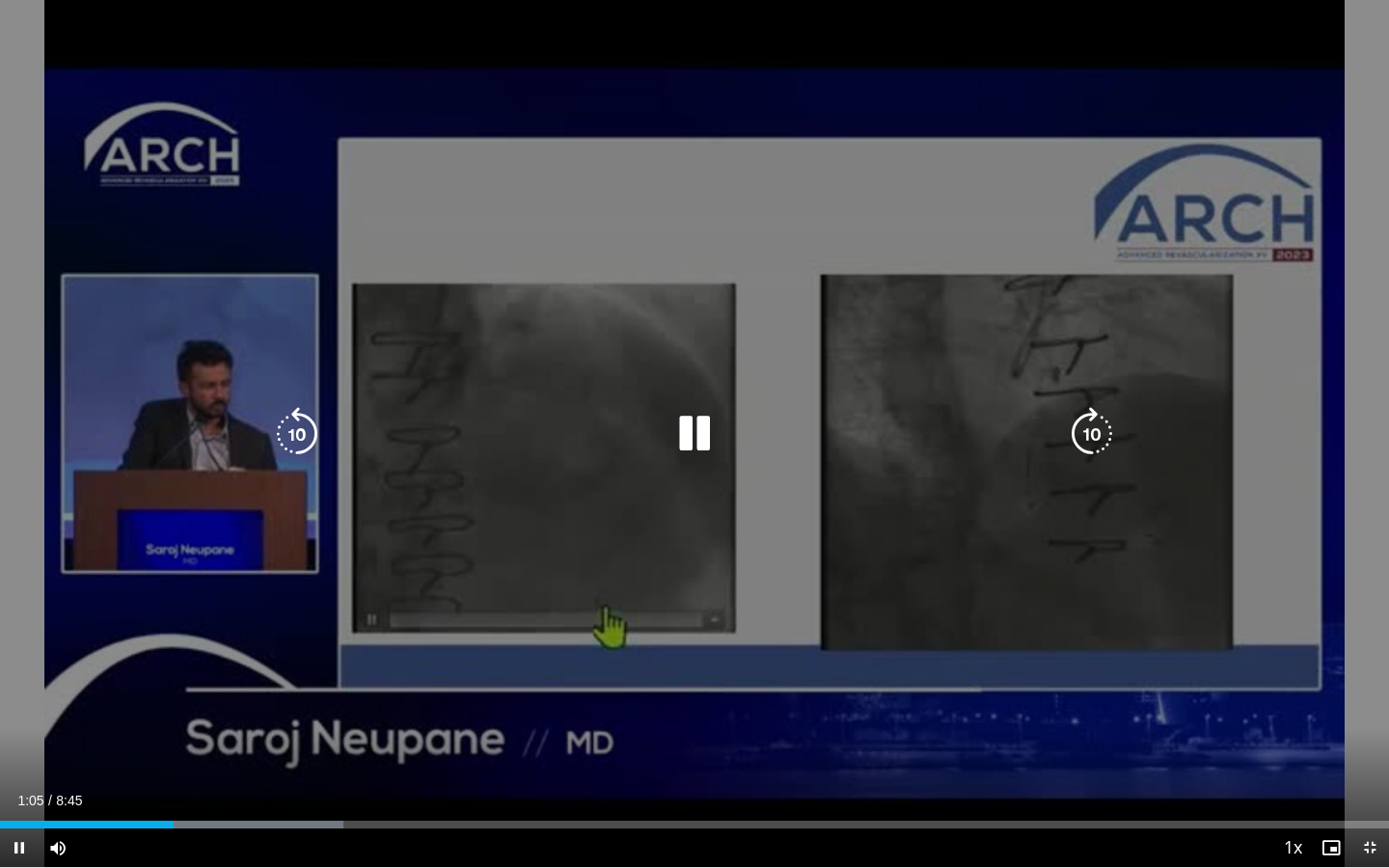 click at bounding box center (1092, 434) 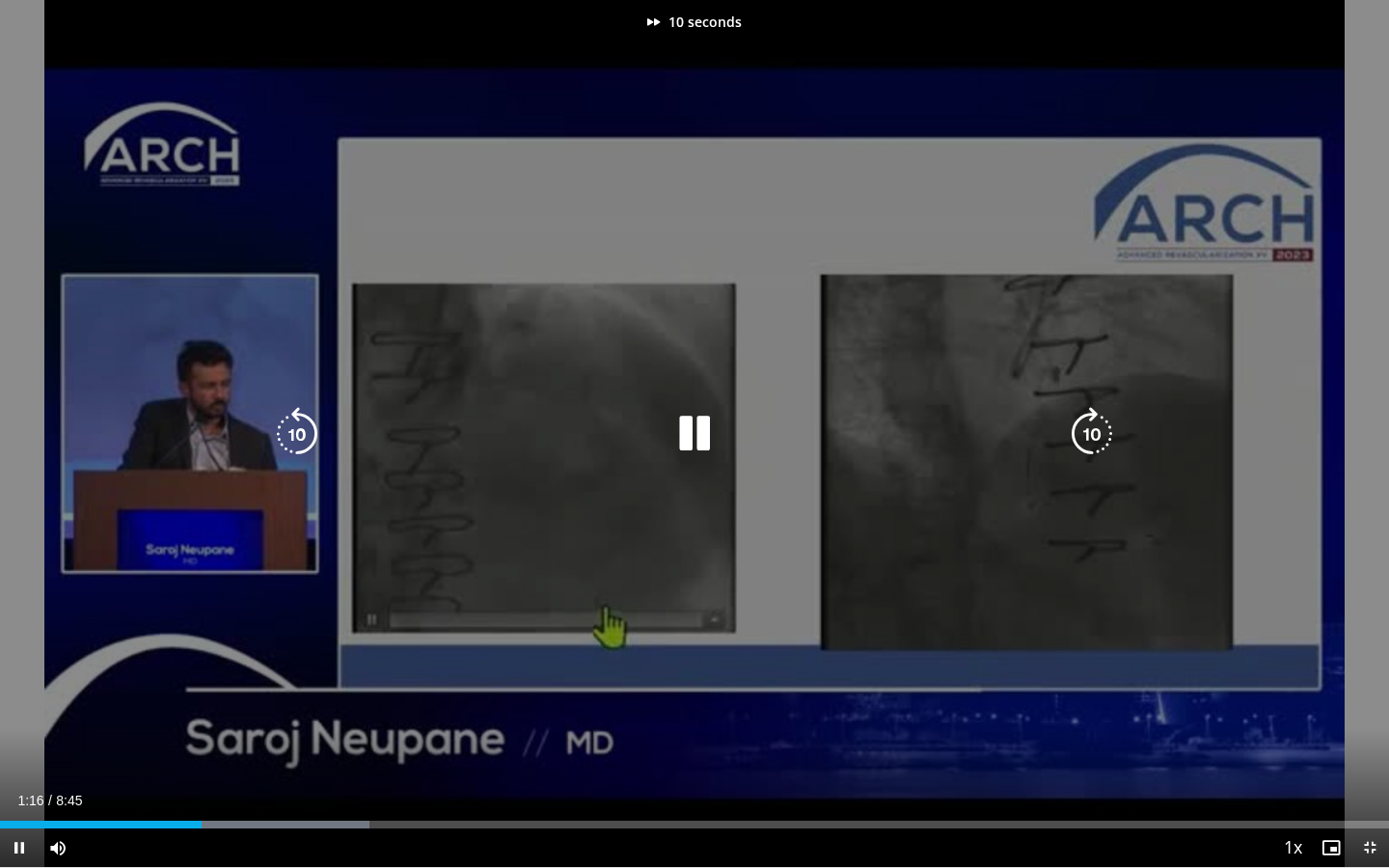 click at bounding box center (1092, 434) 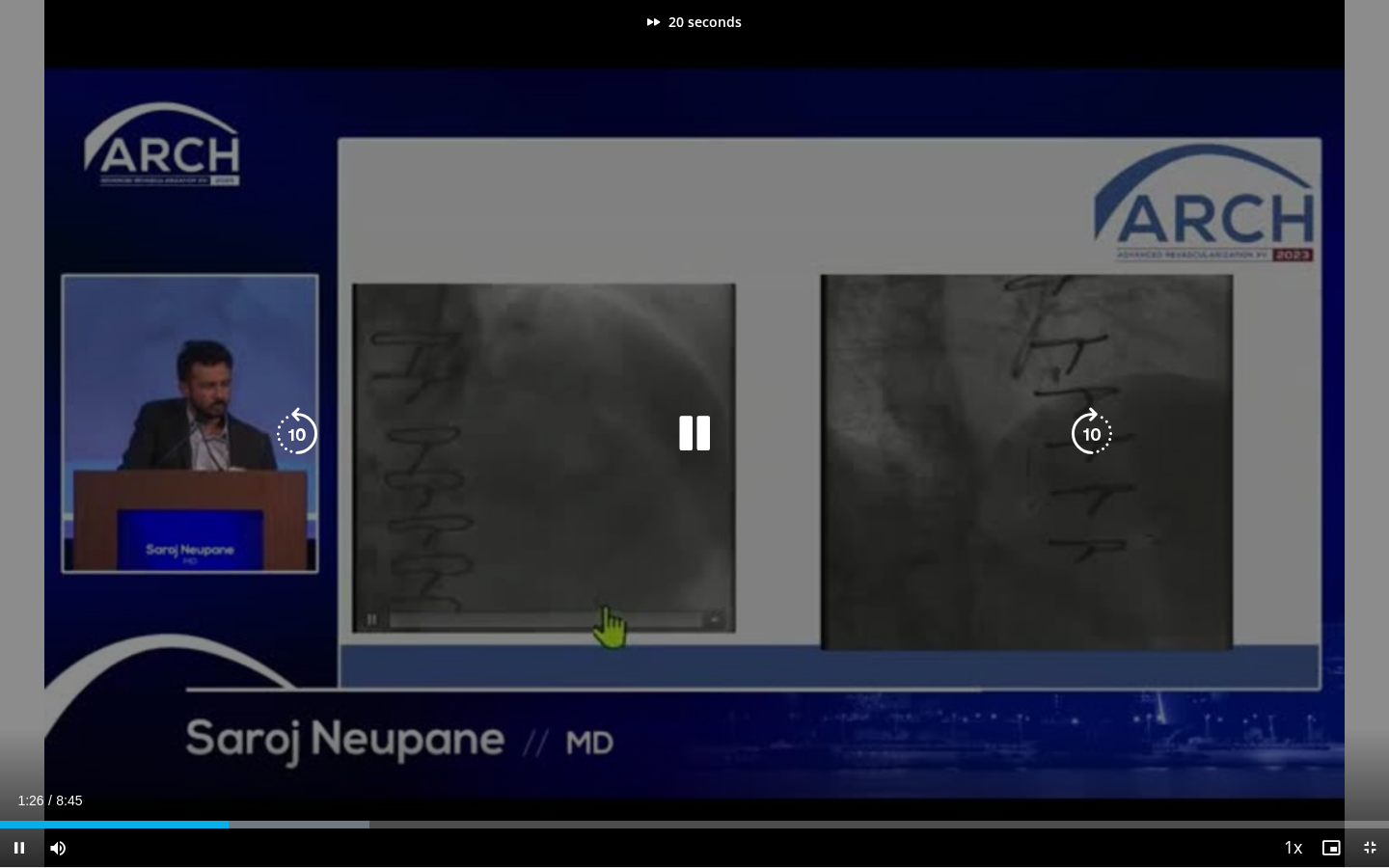 click at bounding box center (1092, 434) 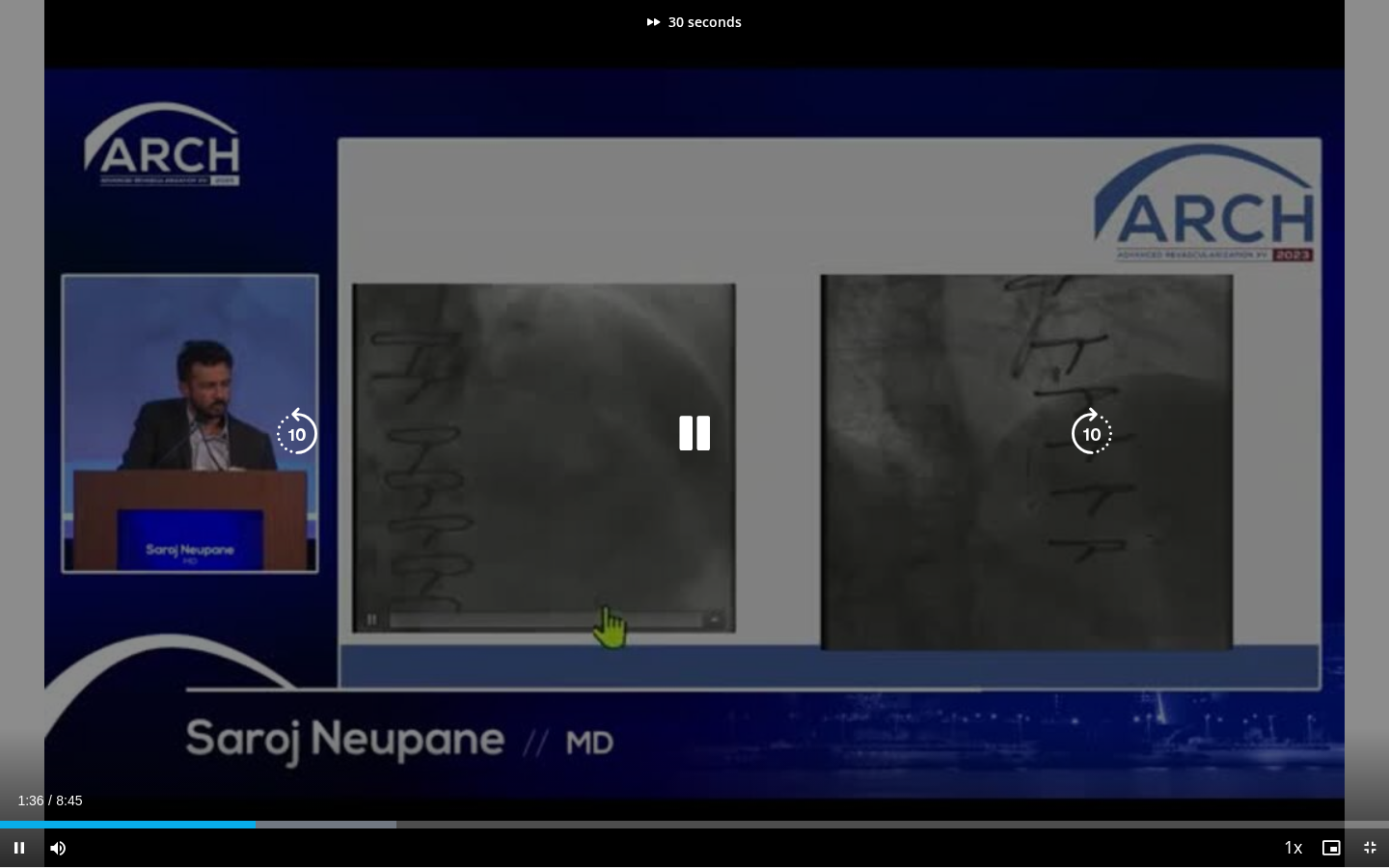 click at bounding box center (1092, 434) 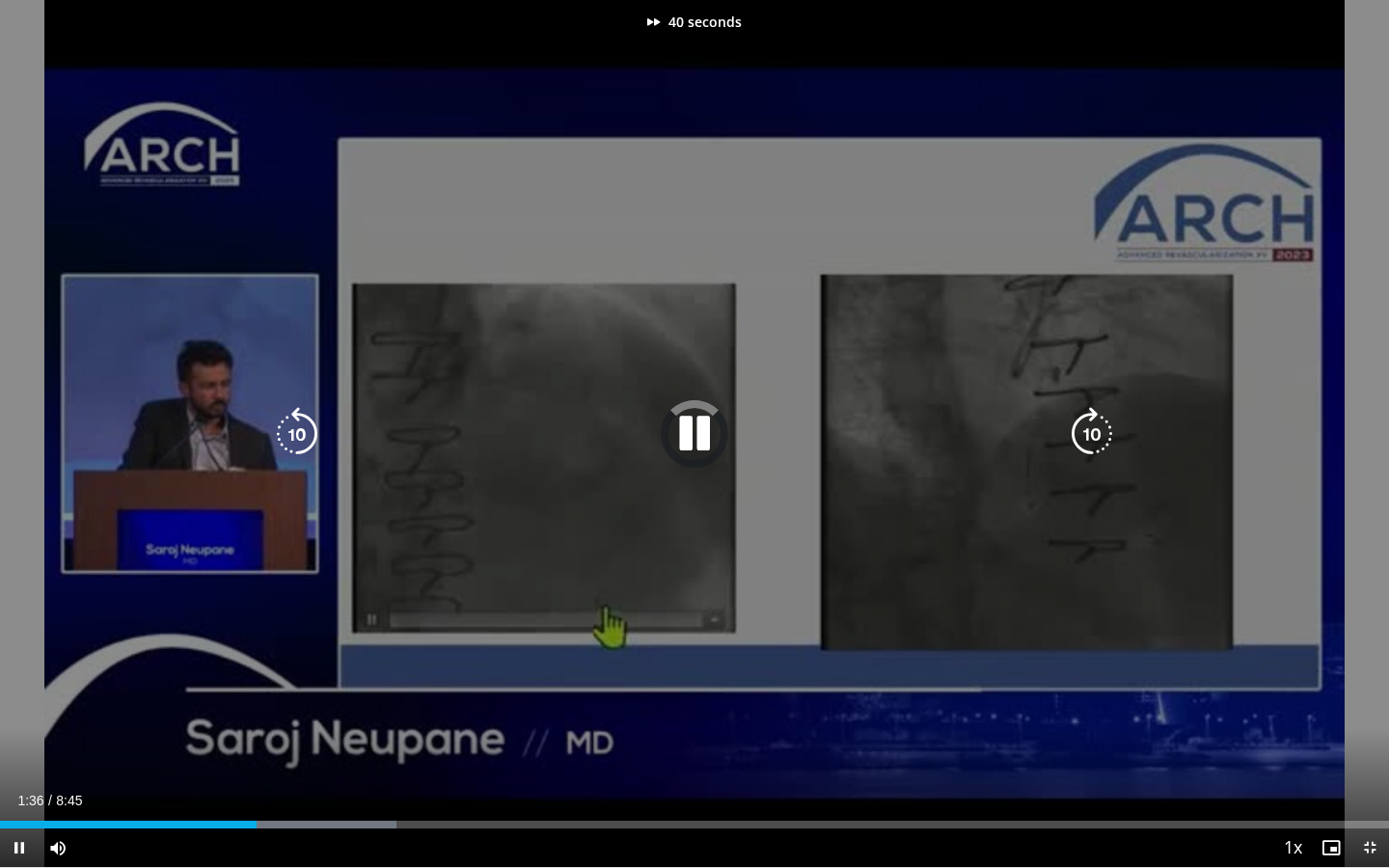 click at bounding box center [1092, 434] 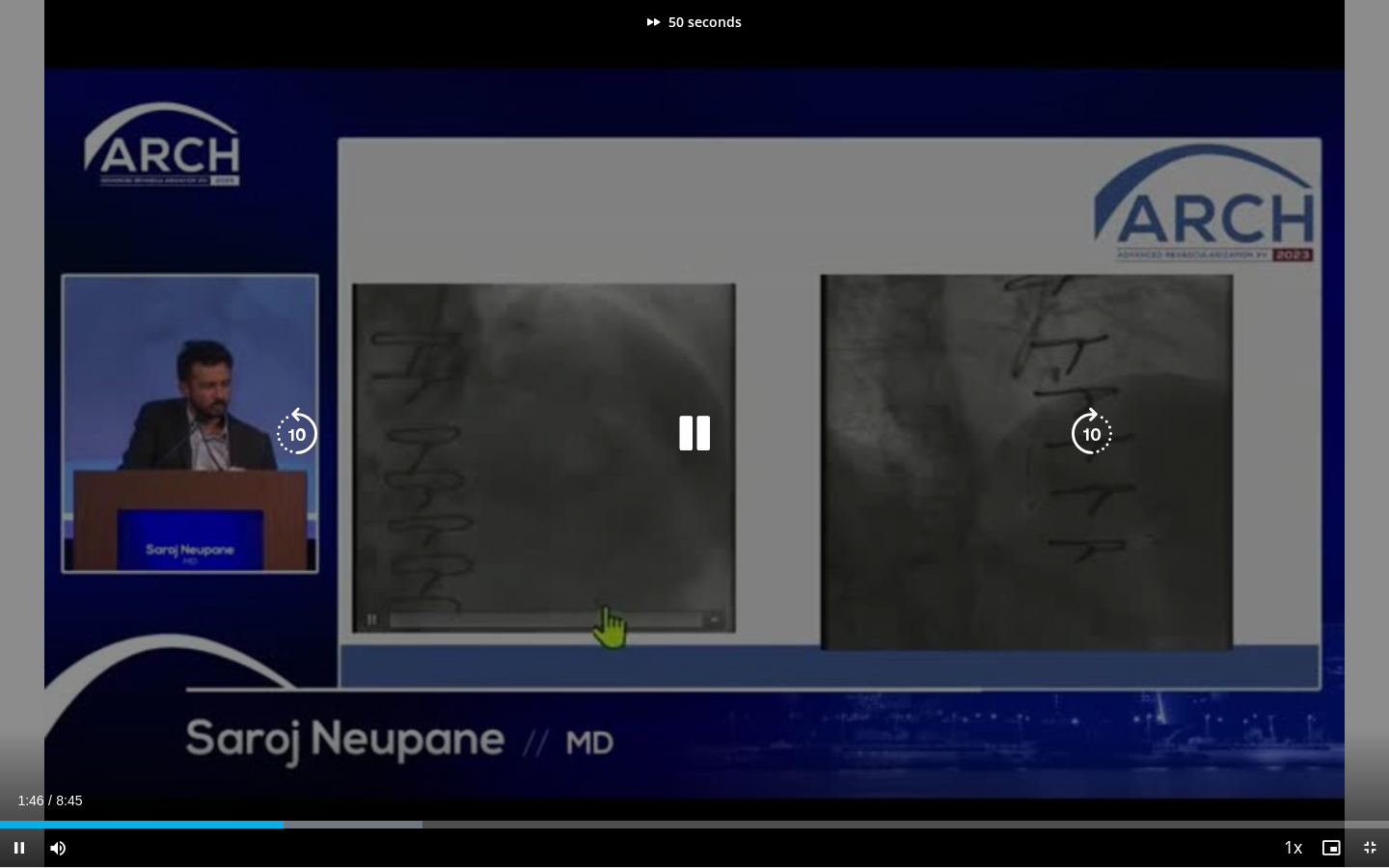 click at bounding box center [1092, 434] 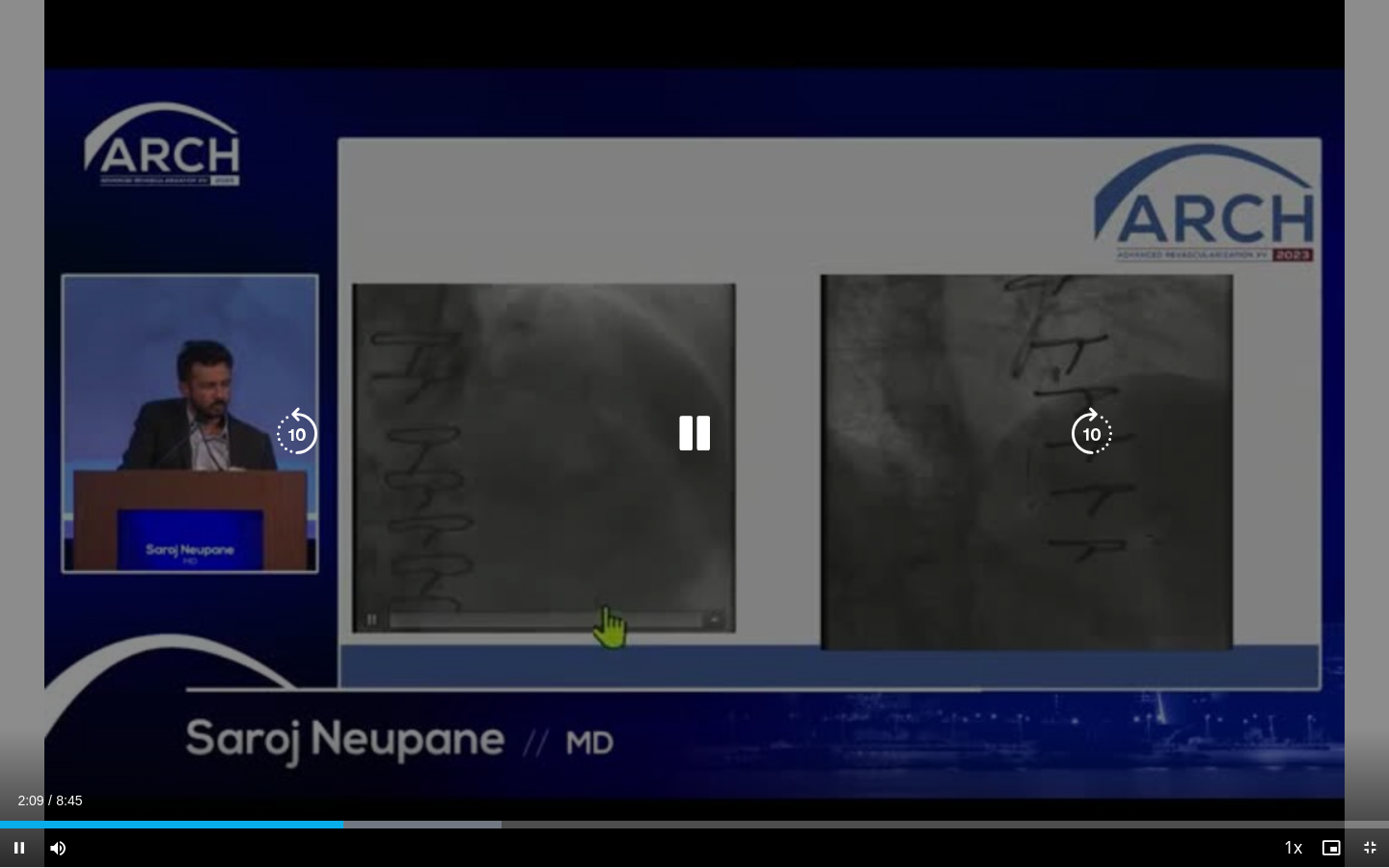 type 